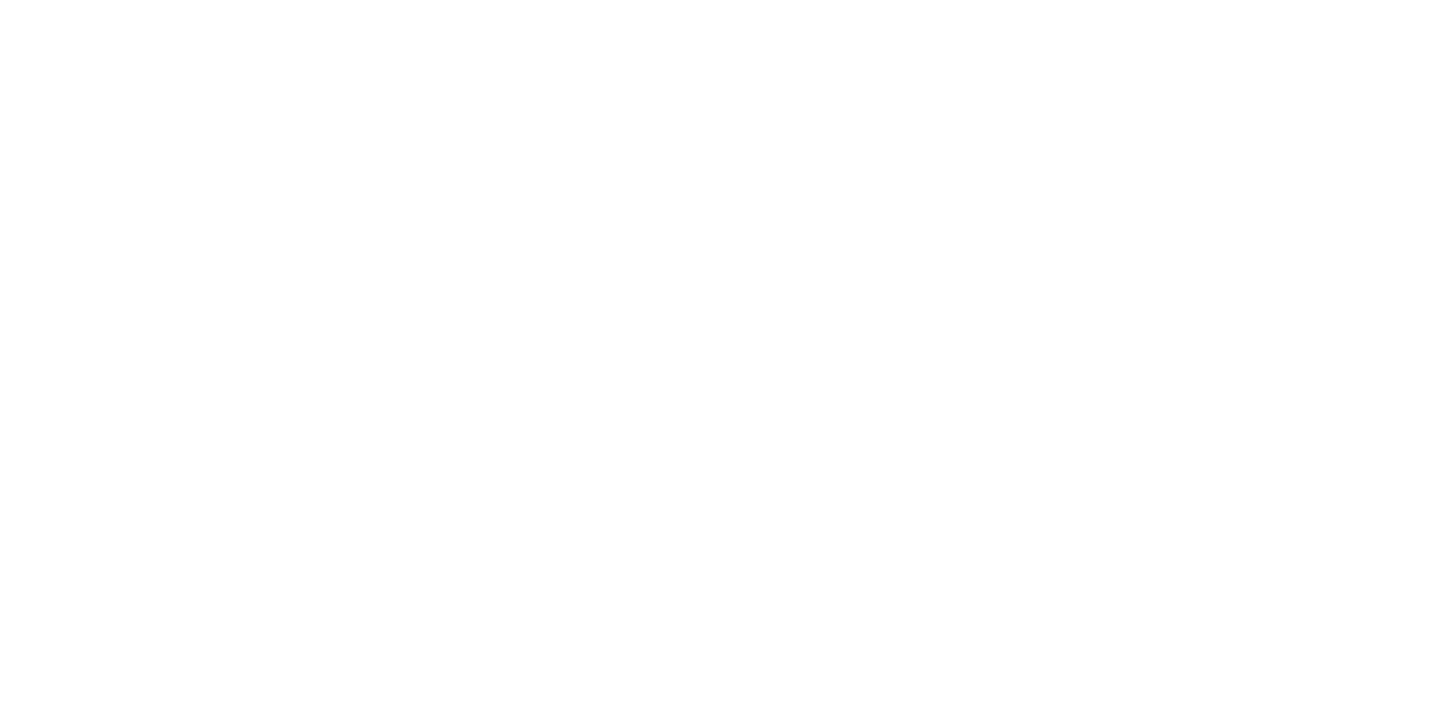 scroll, scrollTop: 0, scrollLeft: 0, axis: both 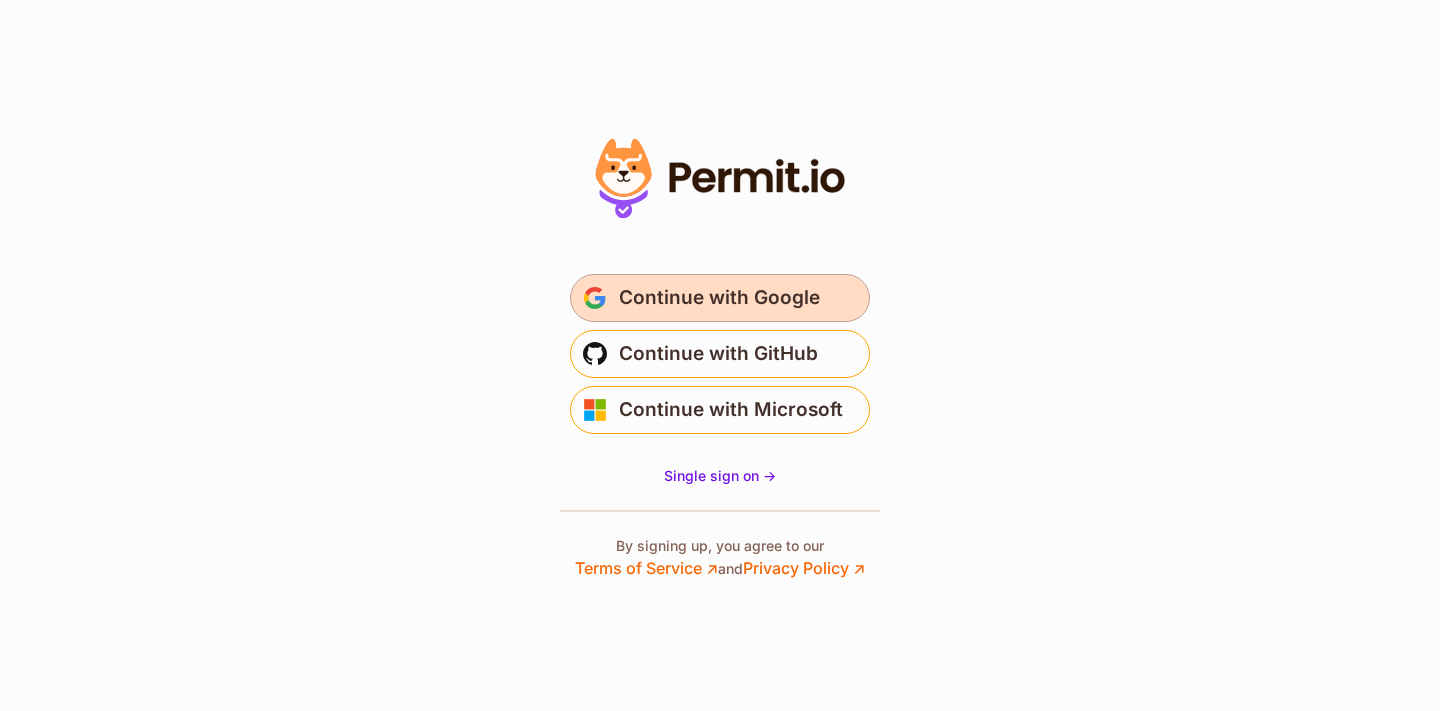 click on "Continue with Google" at bounding box center (719, 298) 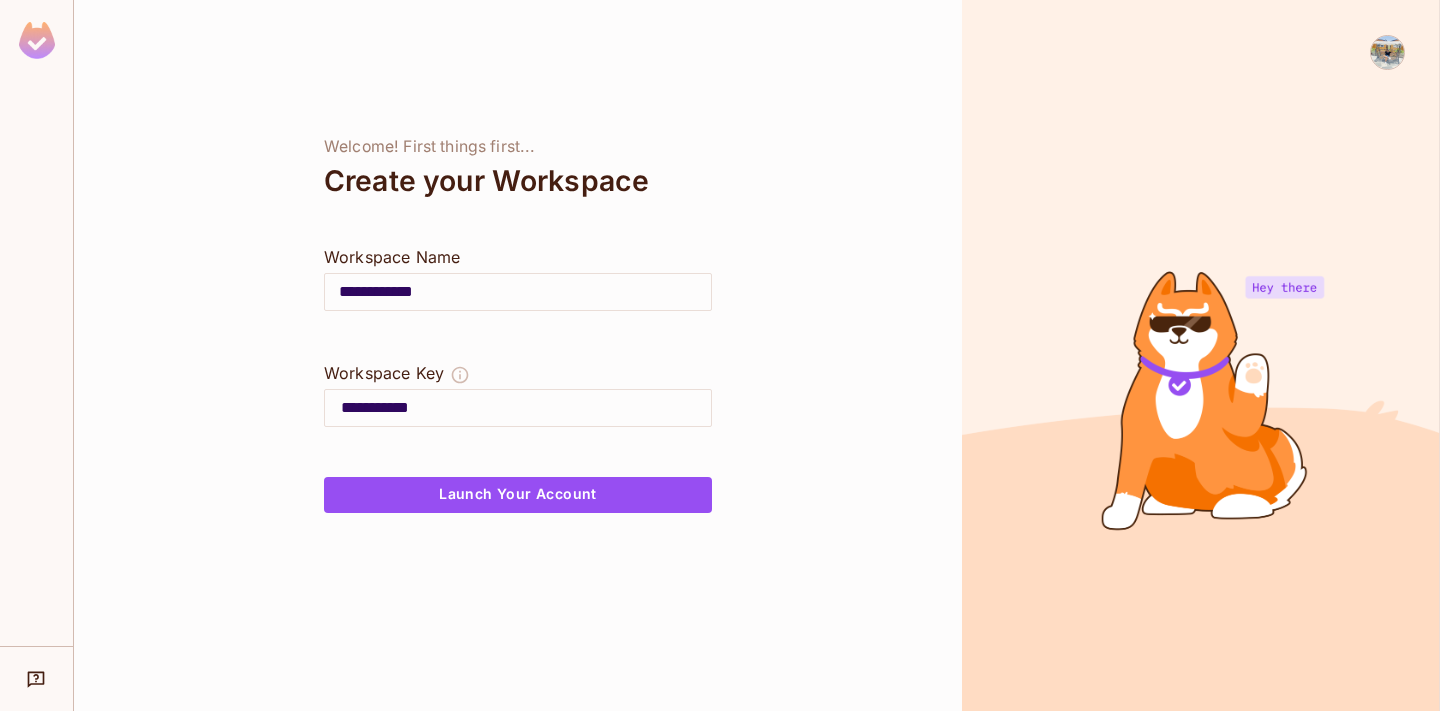 scroll, scrollTop: 0, scrollLeft: 0, axis: both 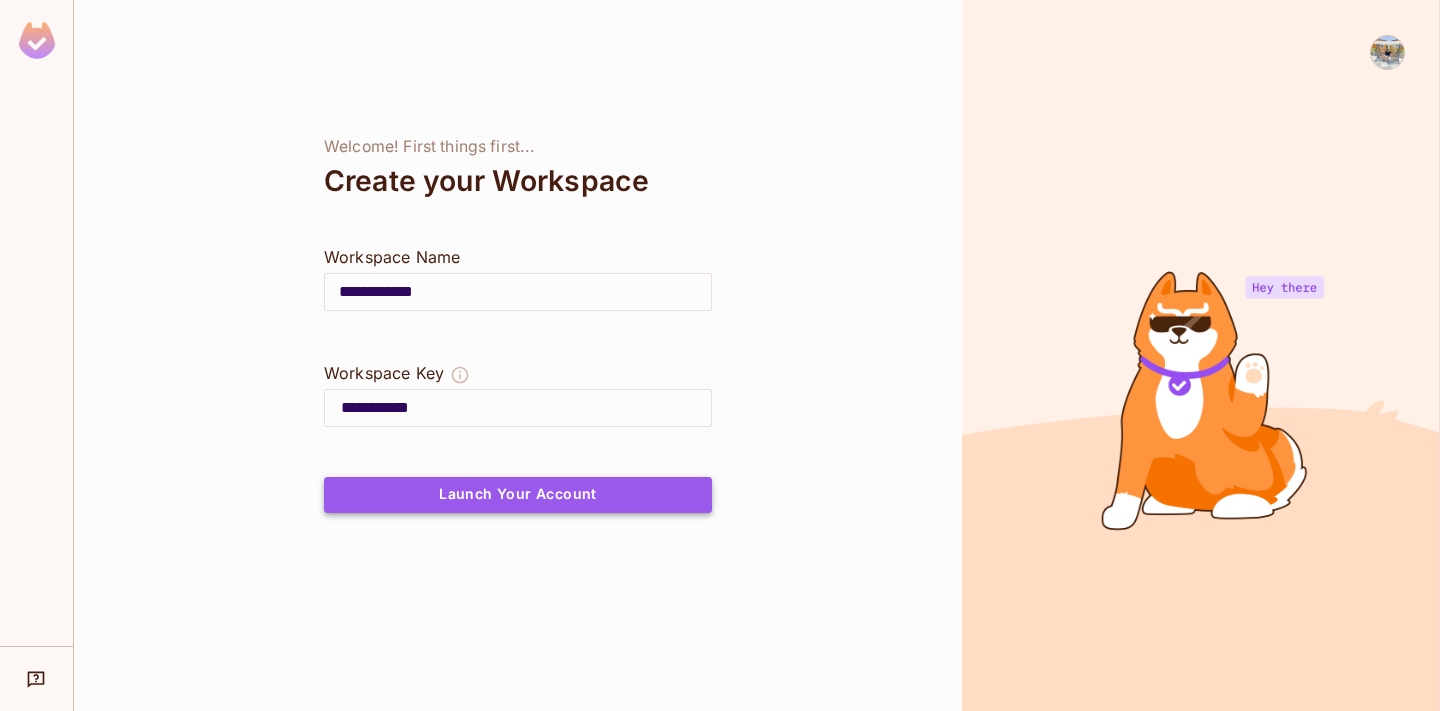 click on "Launch Your Account" at bounding box center (518, 495) 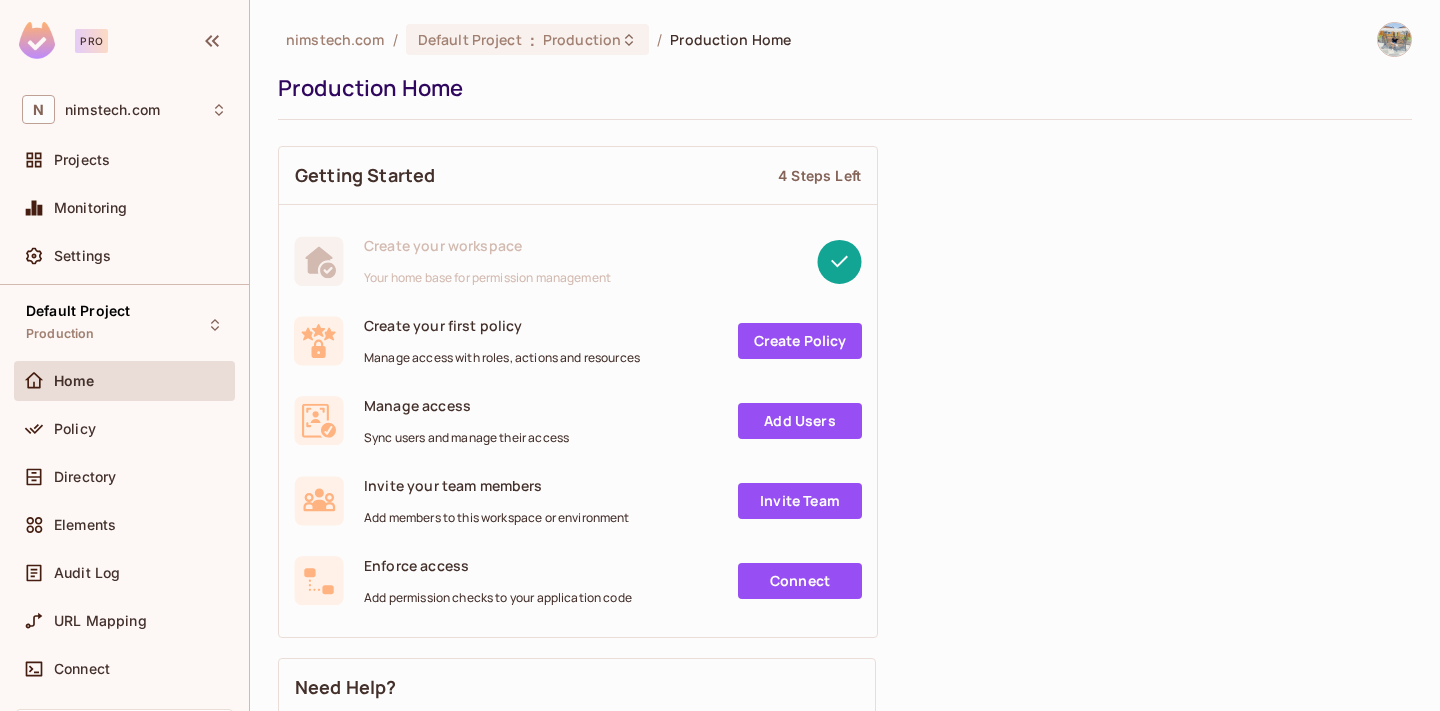 click on "Create Policy" at bounding box center [800, 341] 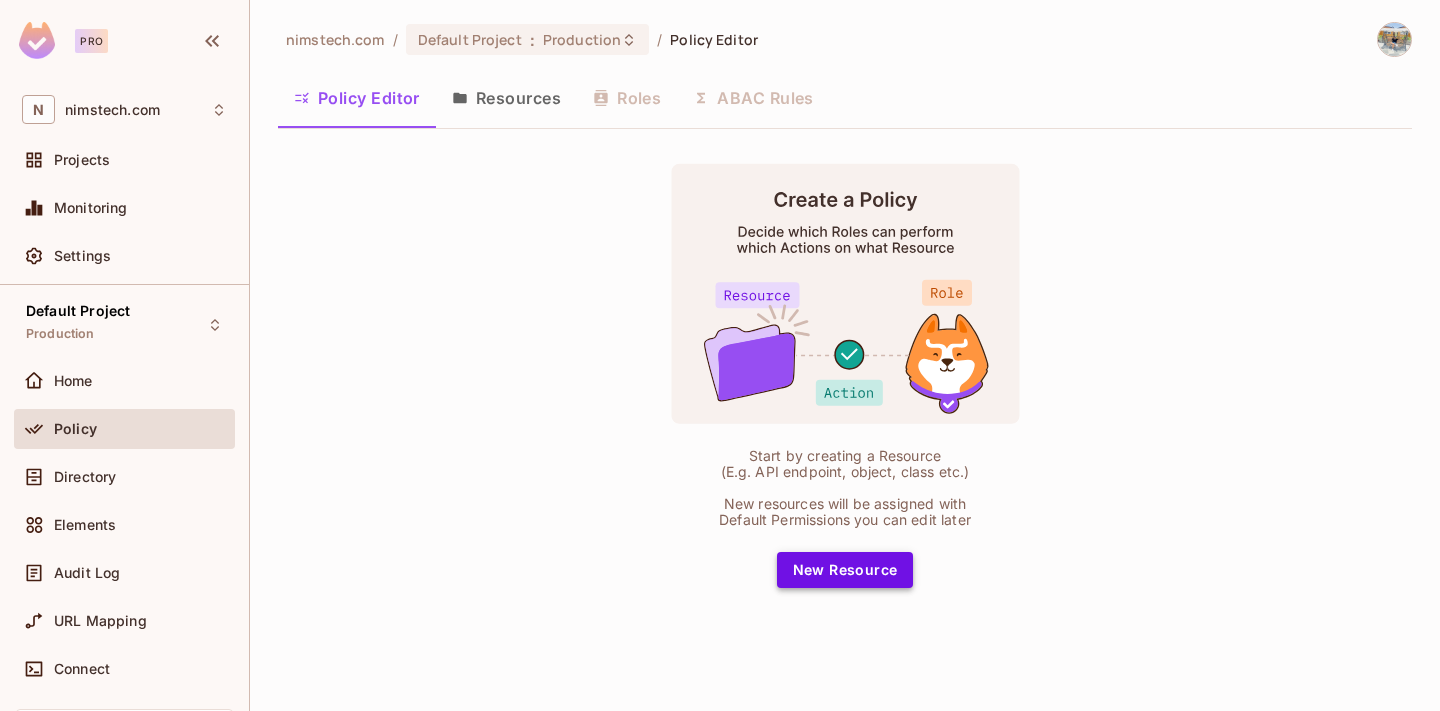 click on "New Resource" at bounding box center [845, 570] 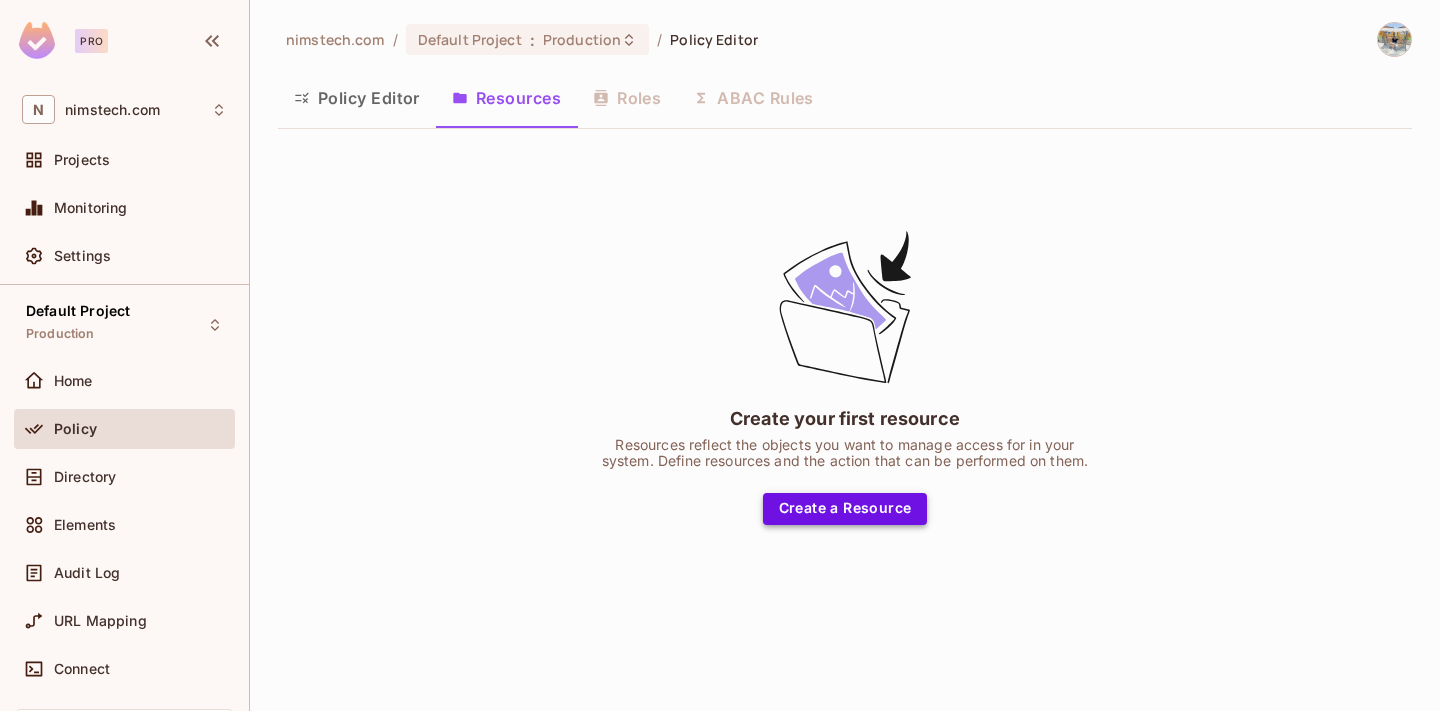 click on "Create a Resource" at bounding box center (845, 509) 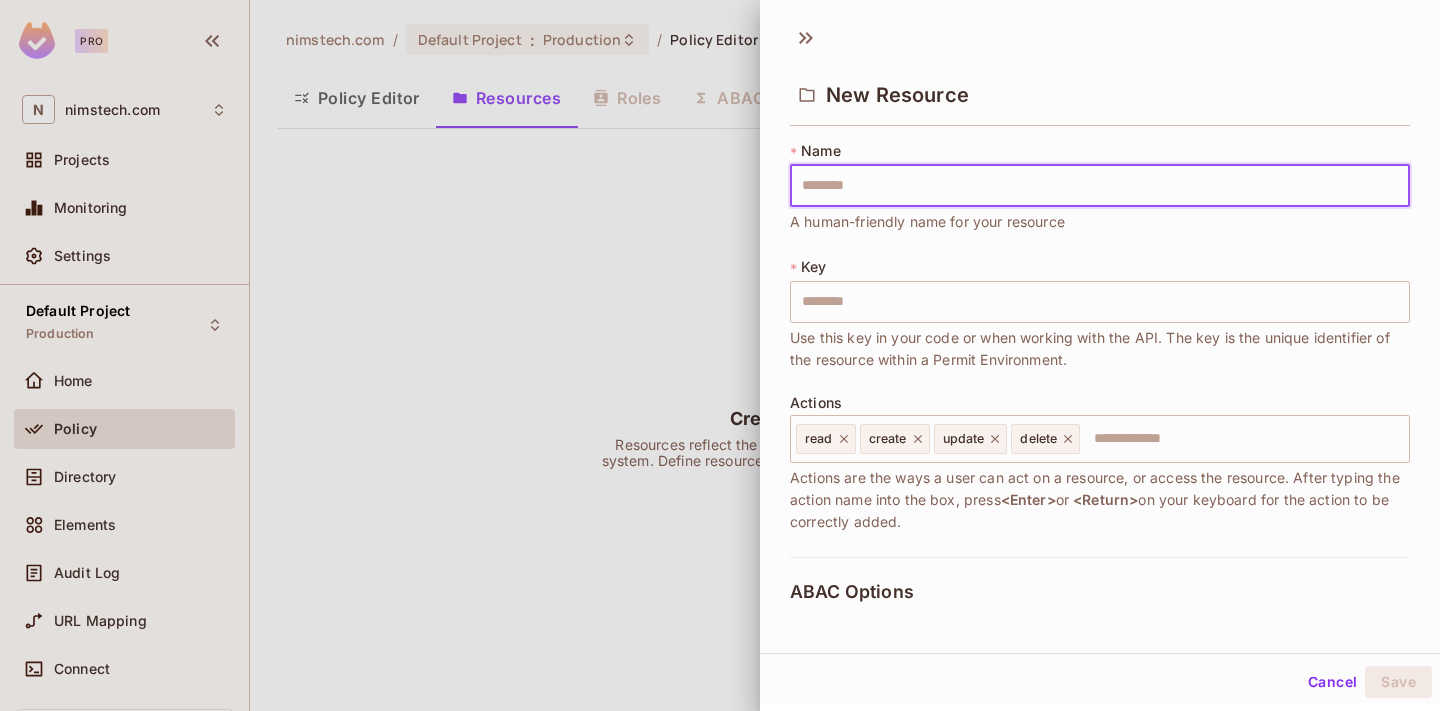 type on "*" 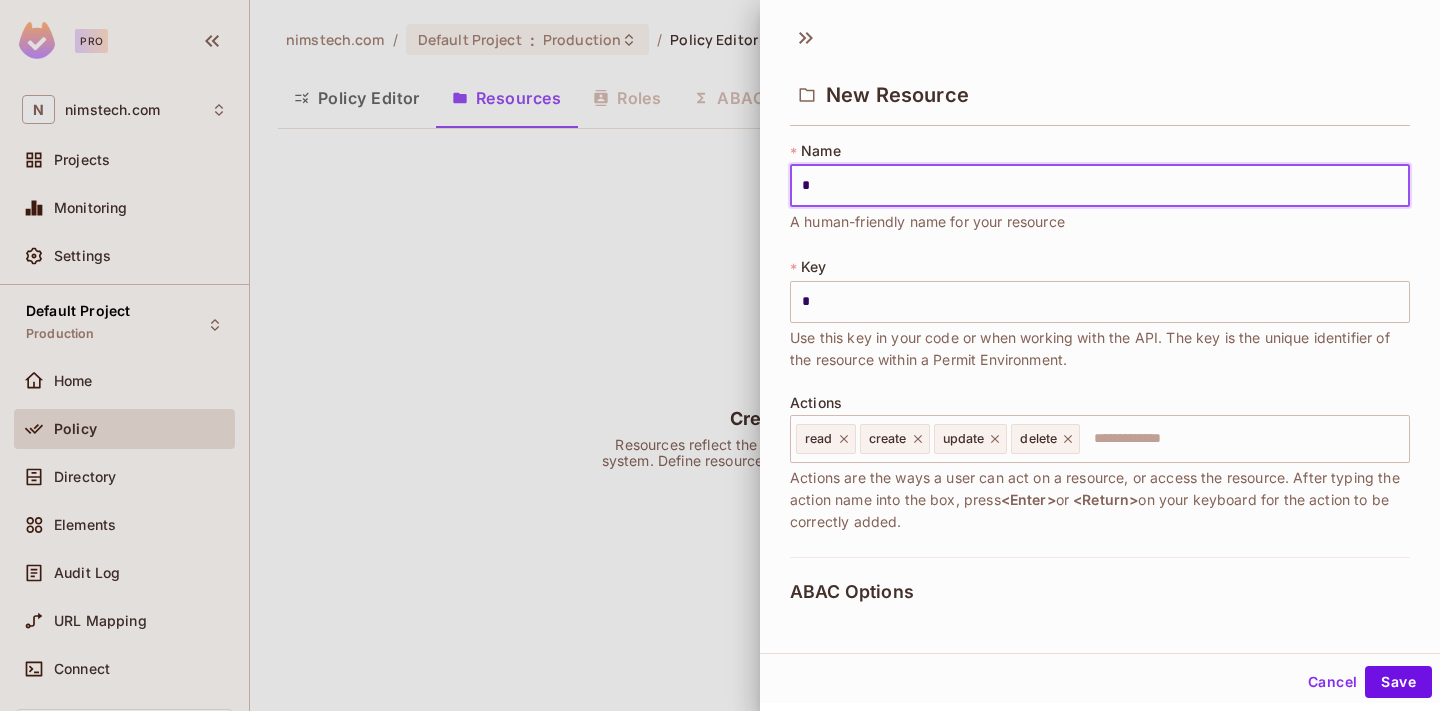 type on "**" 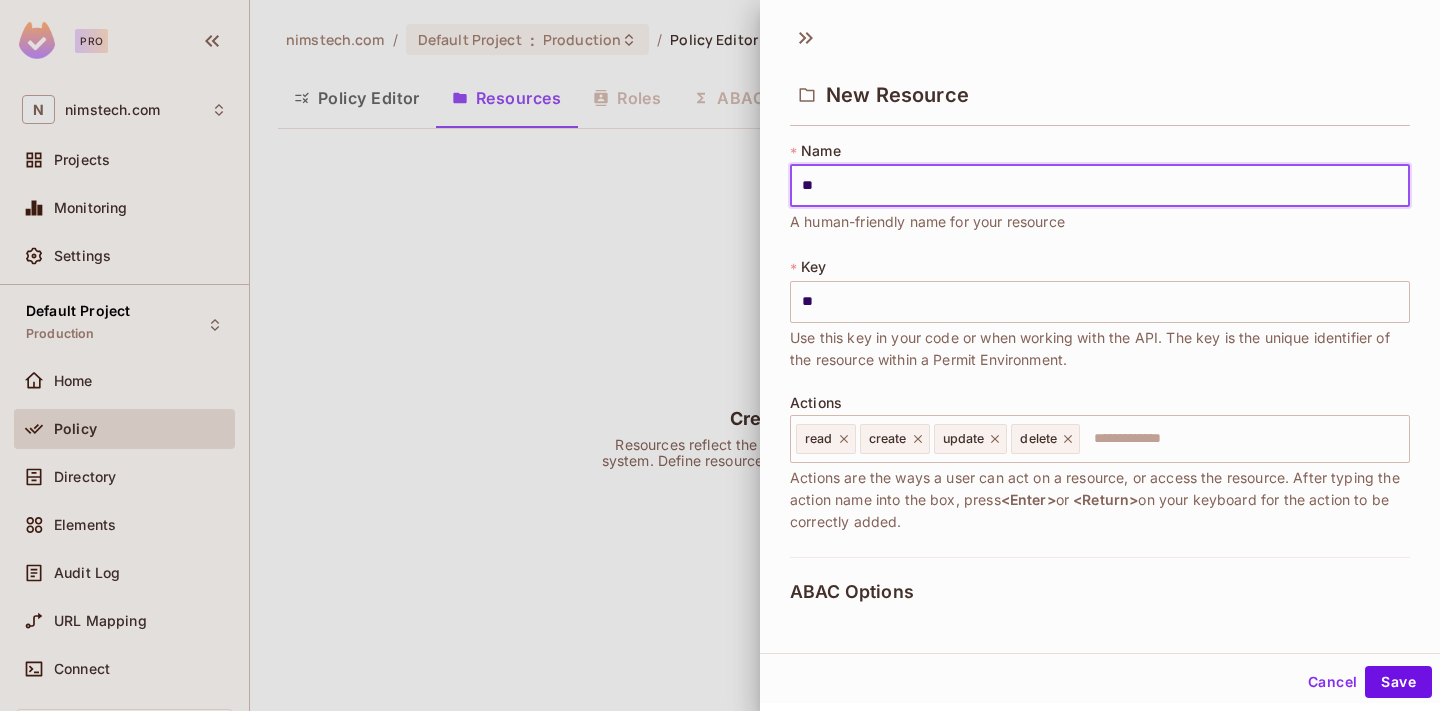 type on "***" 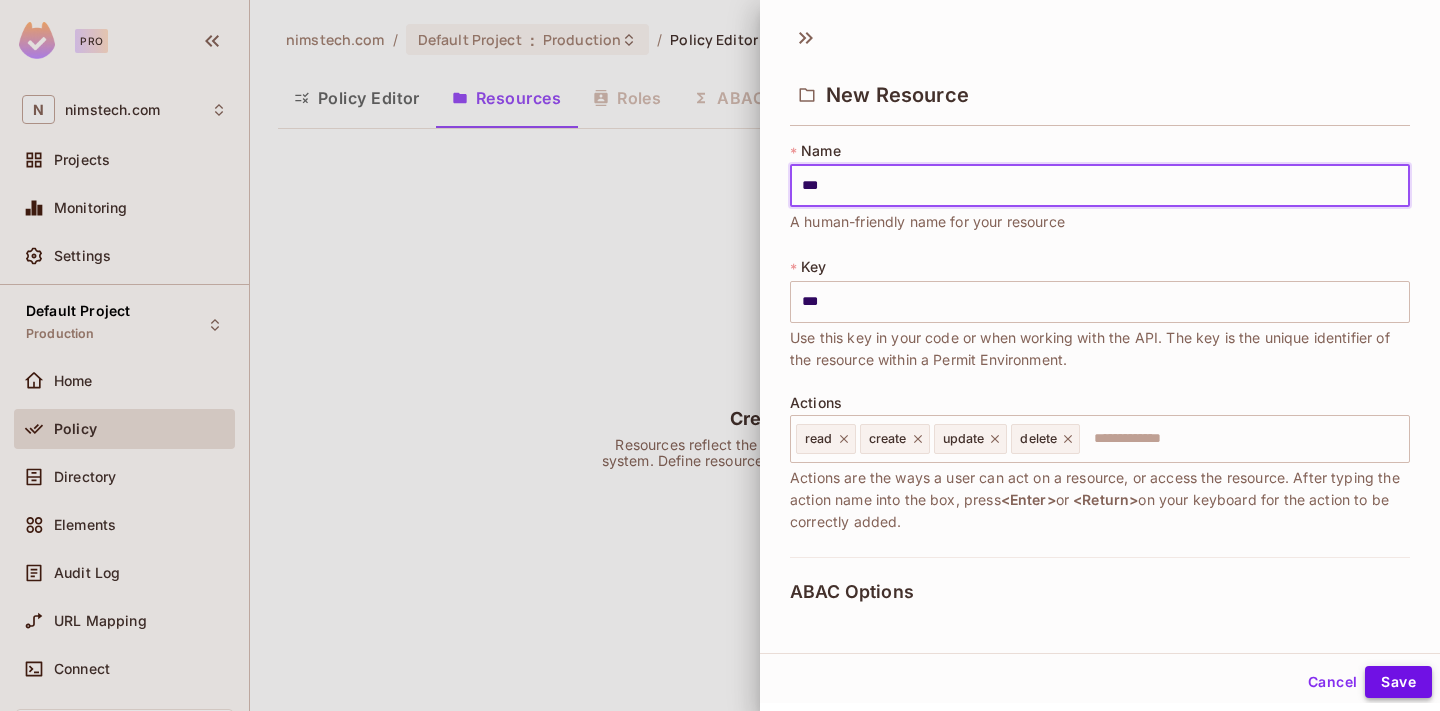 type on "***" 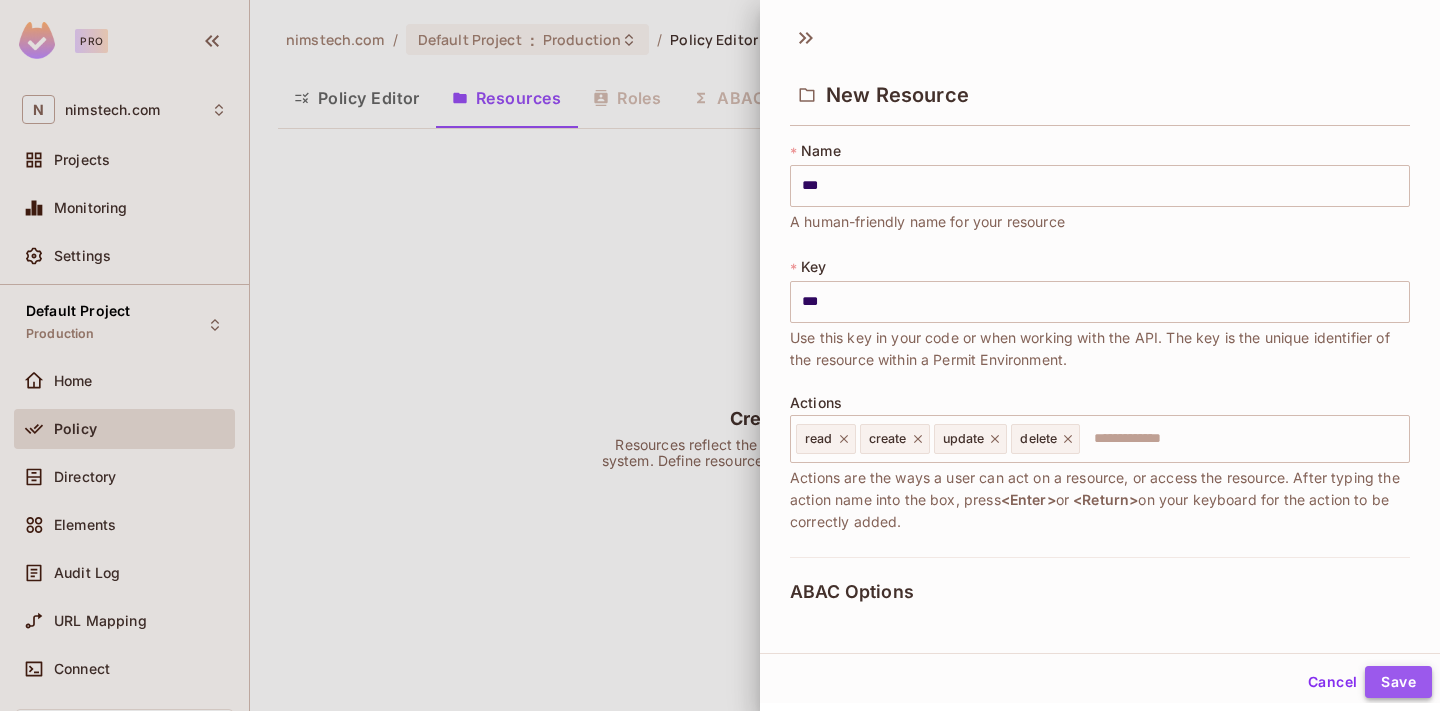 click on "Save" at bounding box center (1398, 682) 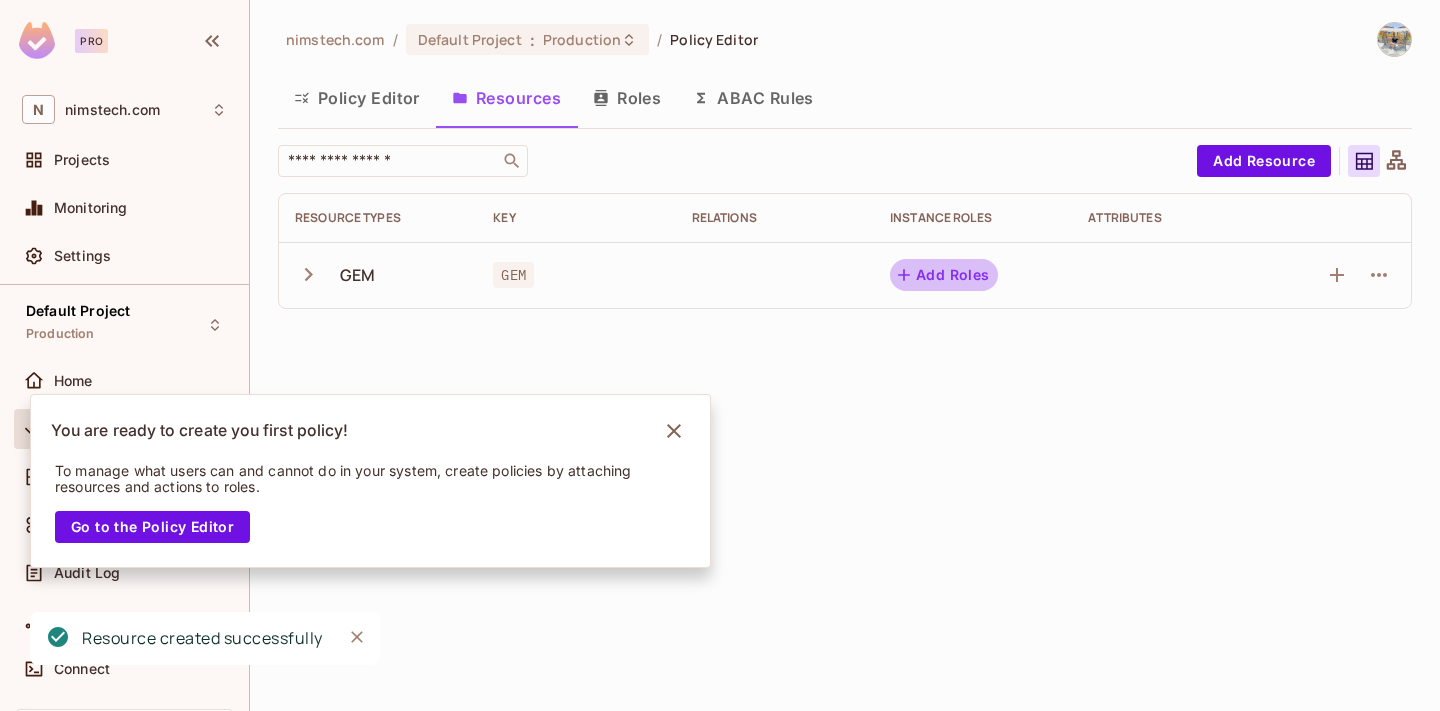 click on "Add Roles" at bounding box center (944, 275) 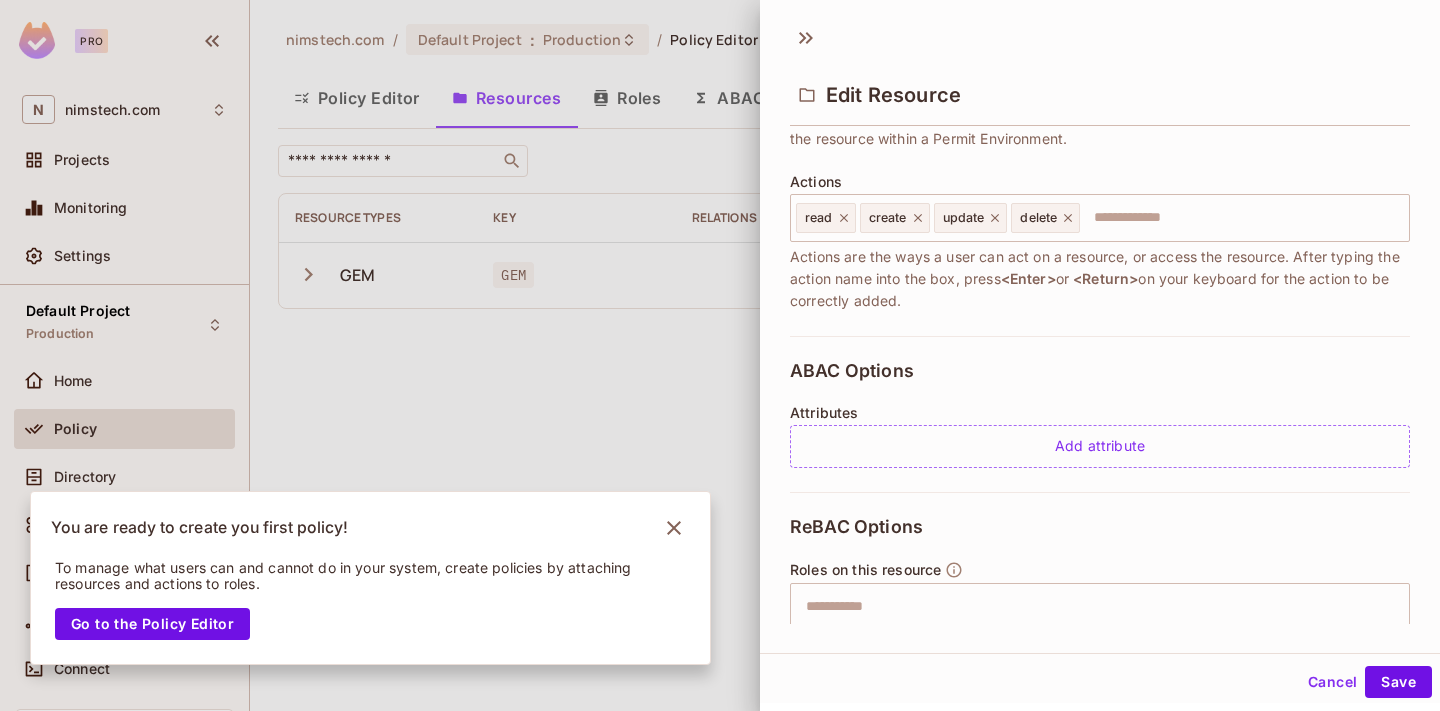 scroll, scrollTop: 389, scrollLeft: 0, axis: vertical 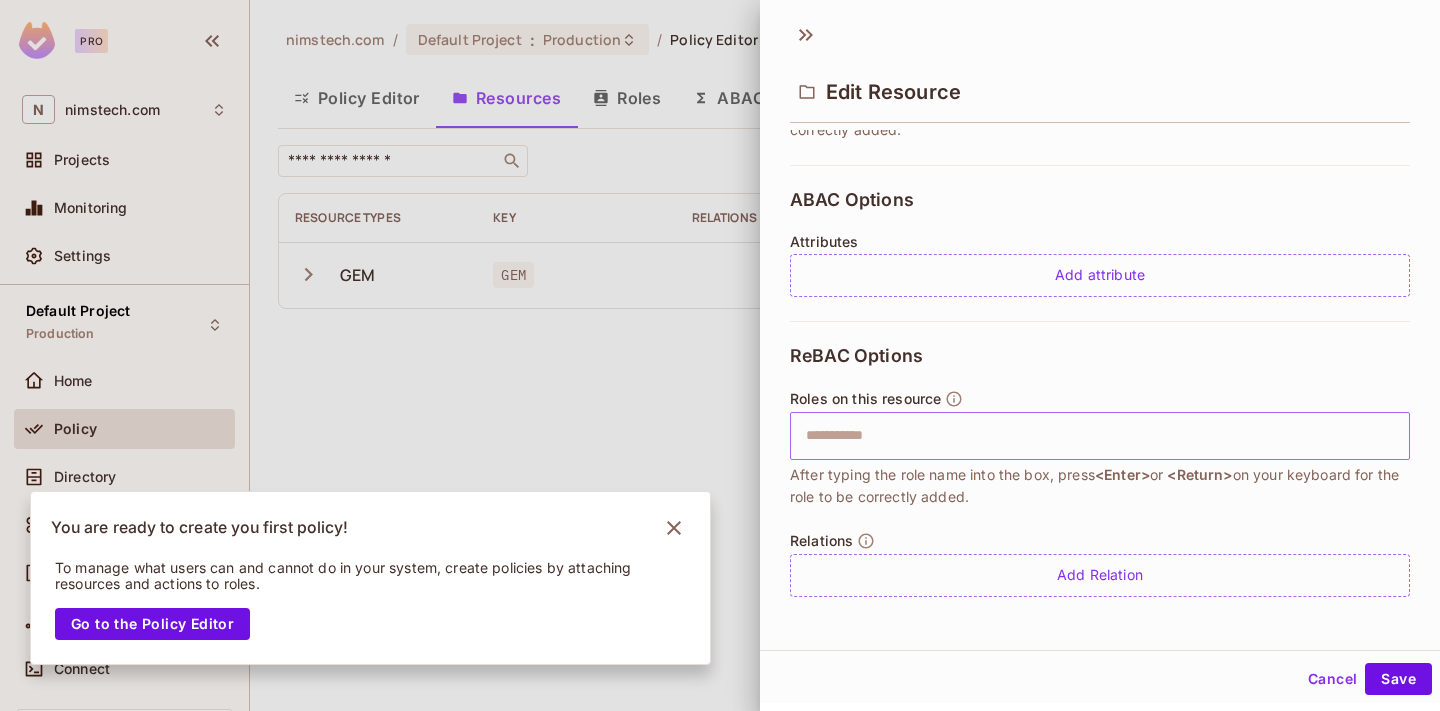 click at bounding box center (1097, 436) 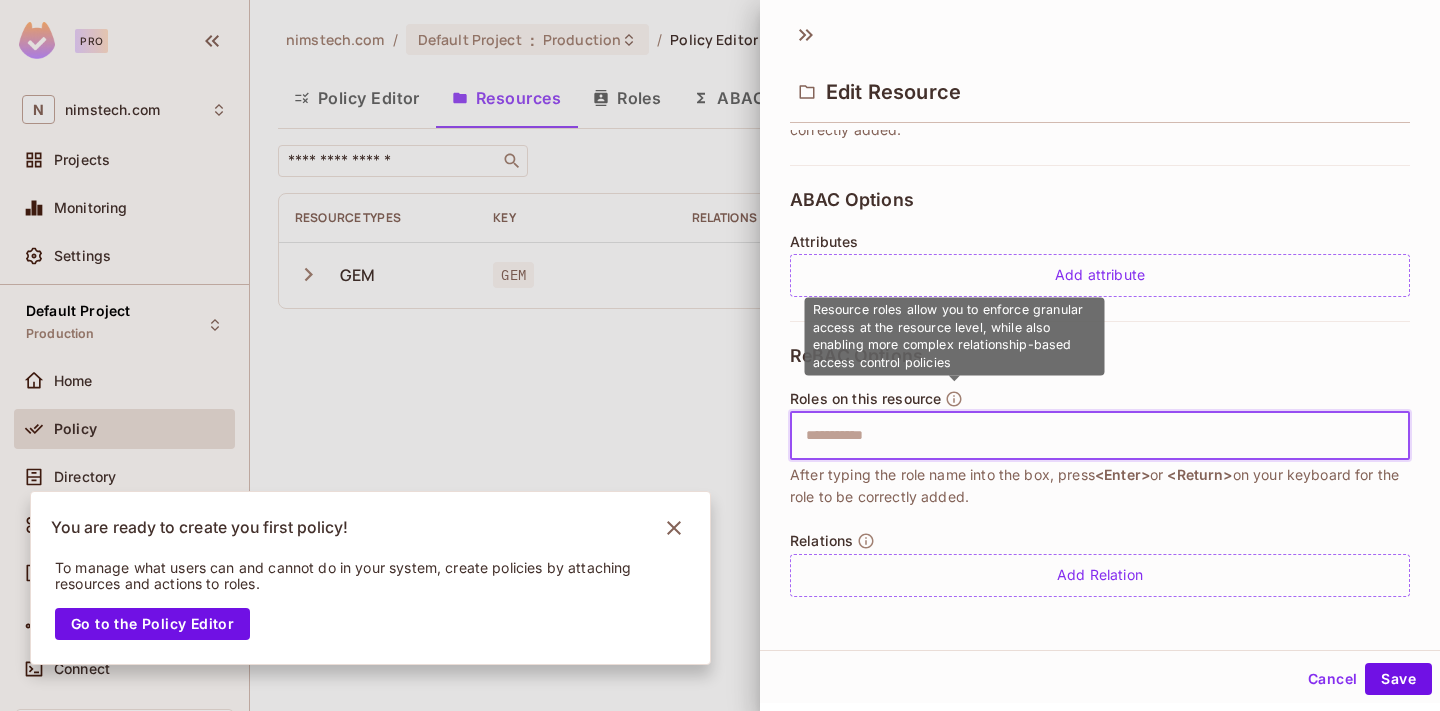 click 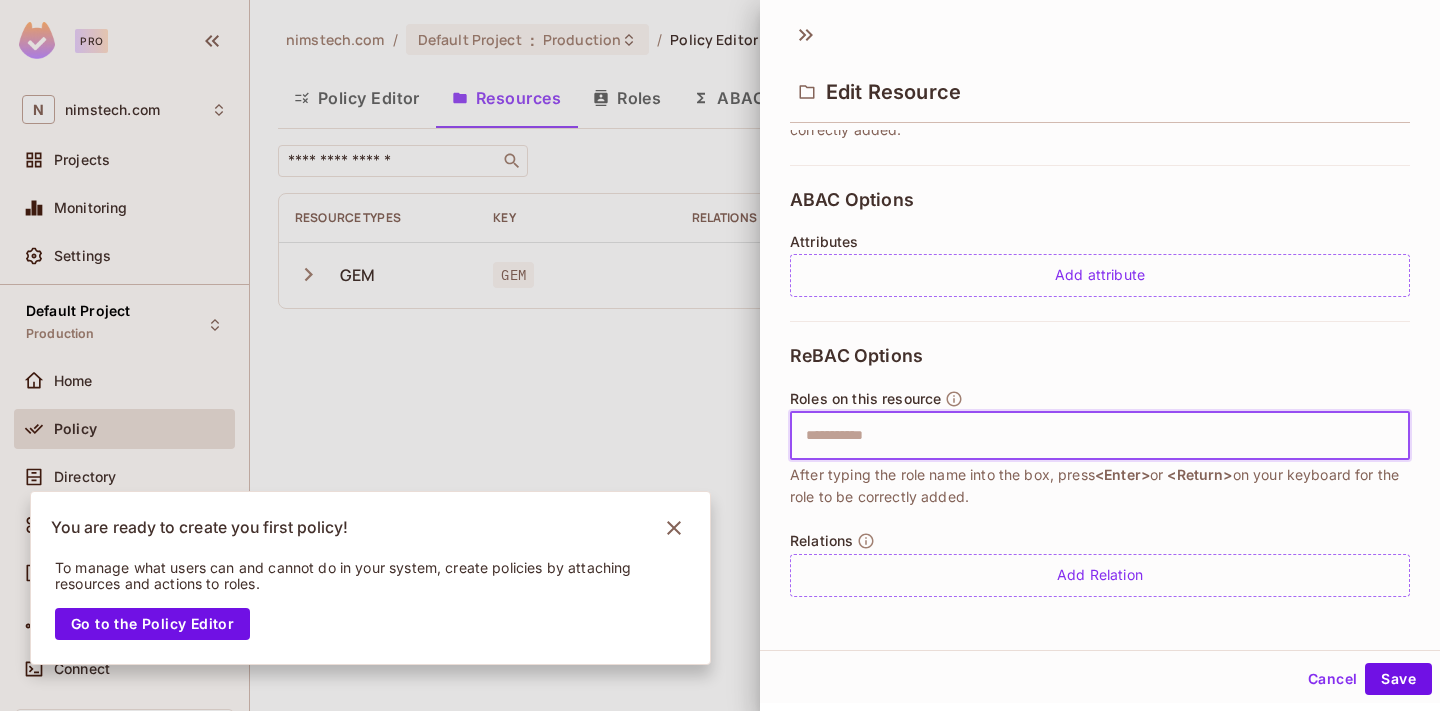 click at bounding box center [1097, 436] 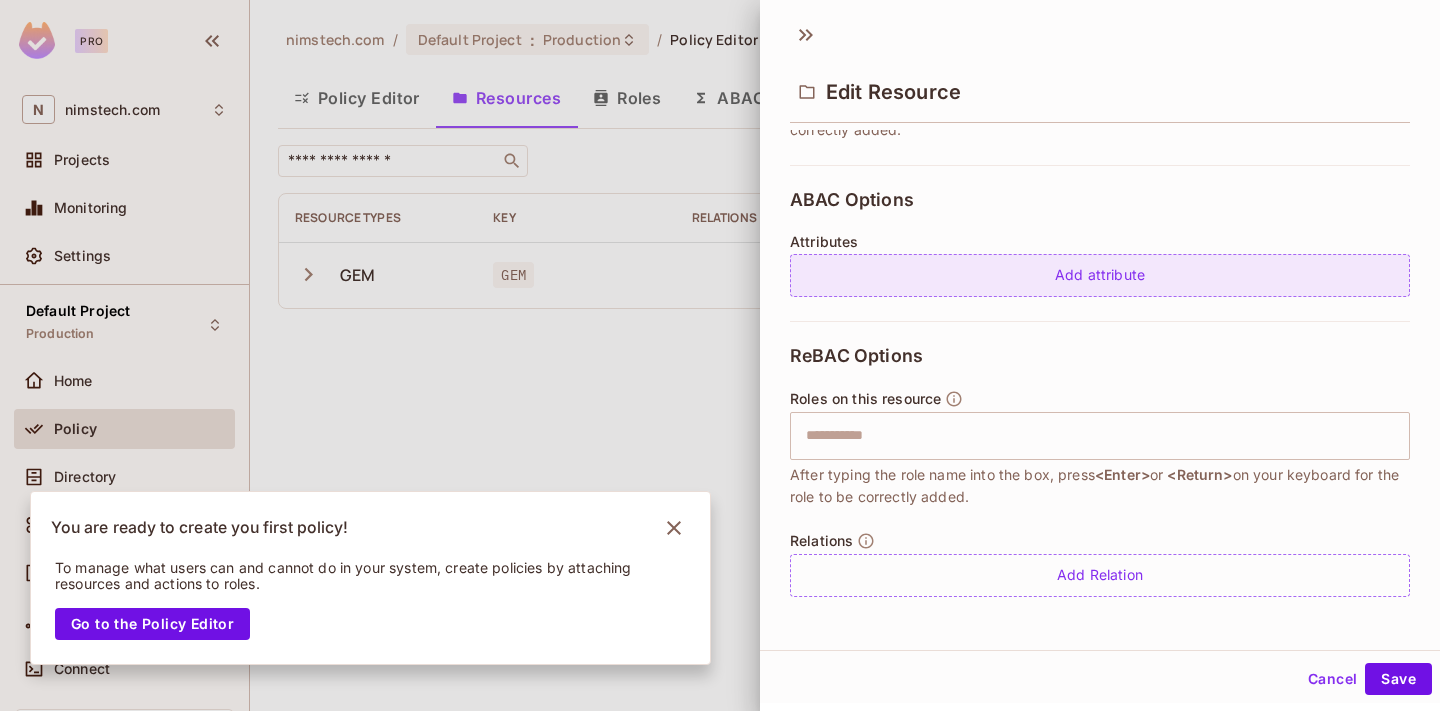 click on "Add attribute" at bounding box center (1100, 275) 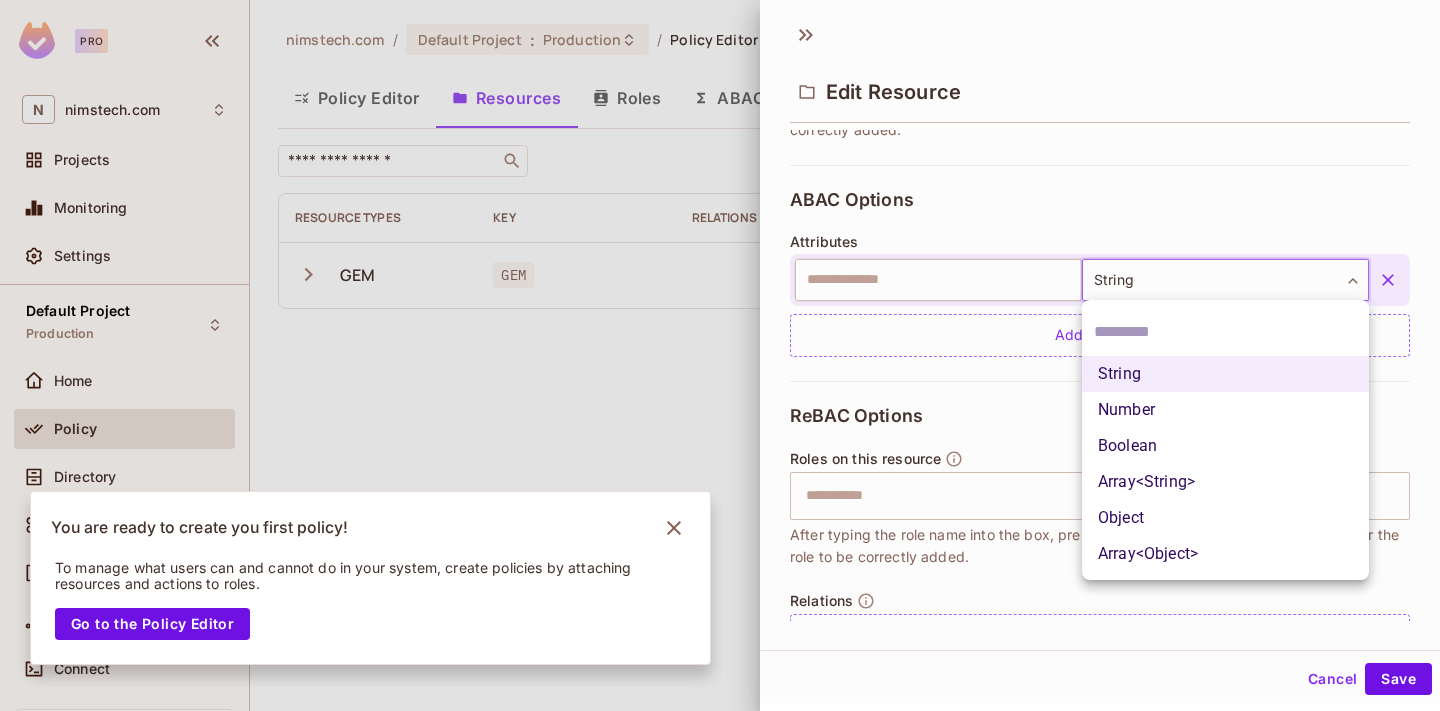 click on "Edit Resource * Name *** ​ A human-friendly name for your resource * Key *** ​ Use this key in your code or when working with the API. The key is the unique identifier of the resource within a Permit Environment. Actions read create update delete ​ Actions are the ways a user can act on a resource, or access the resource. After typing the action name into the box, press  <Enter>  or   <Return>  on your keyboard for the action to be correctly added. ABAC Options Attributes ​" at bounding box center [720, 355] 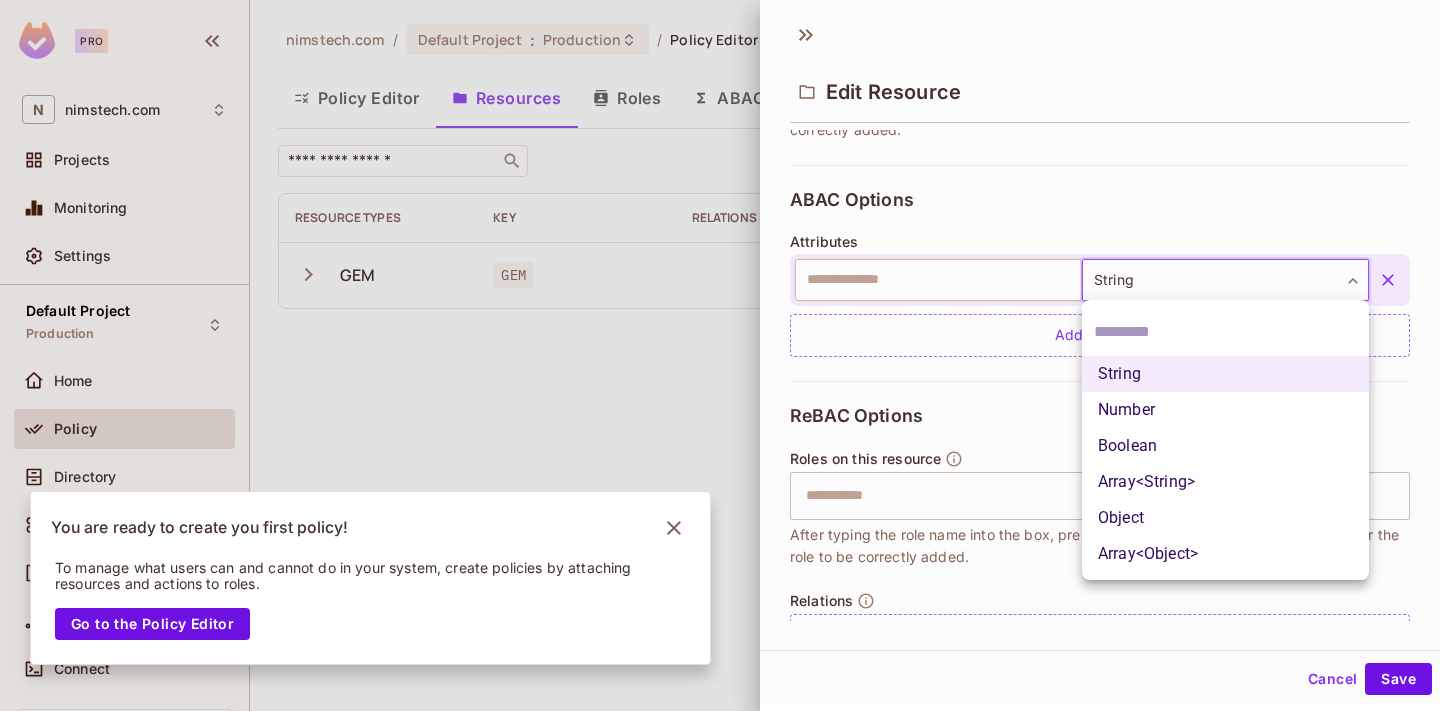 click at bounding box center [720, 355] 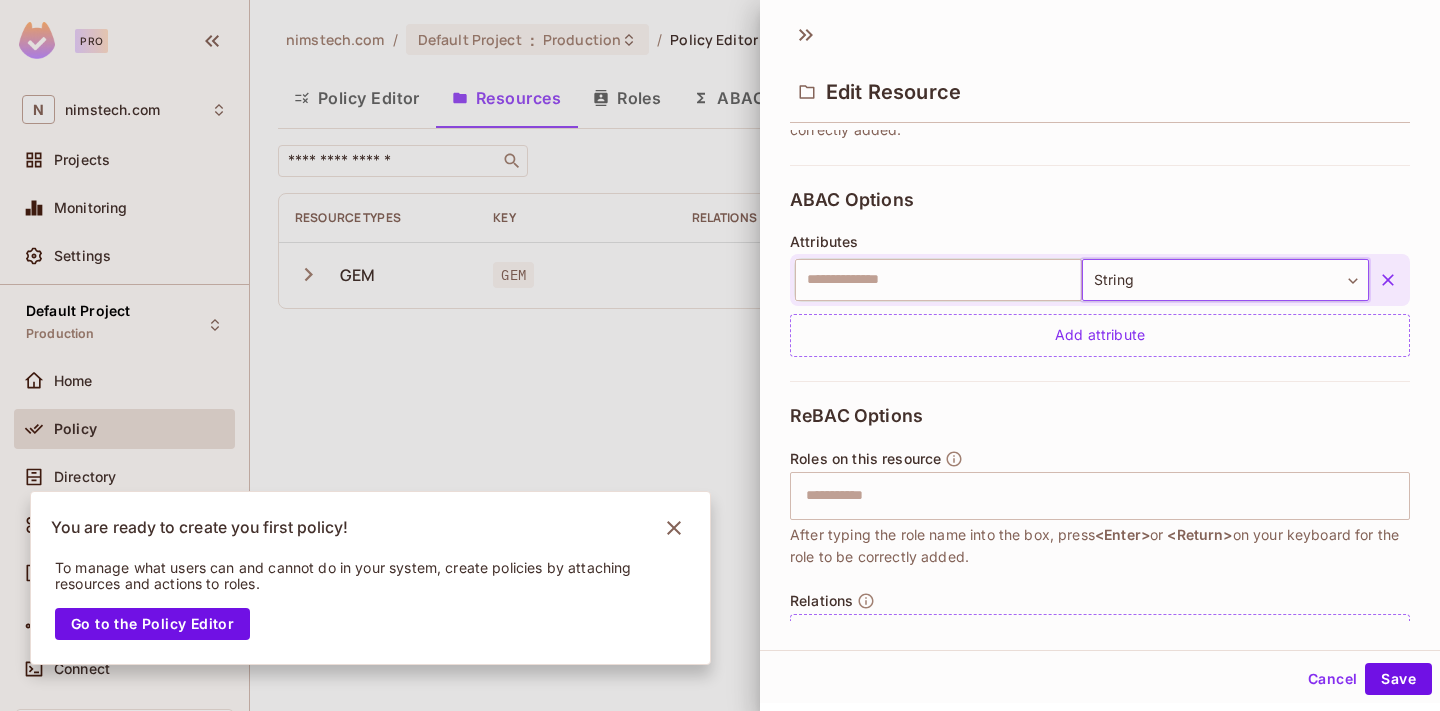 click at bounding box center [720, 355] 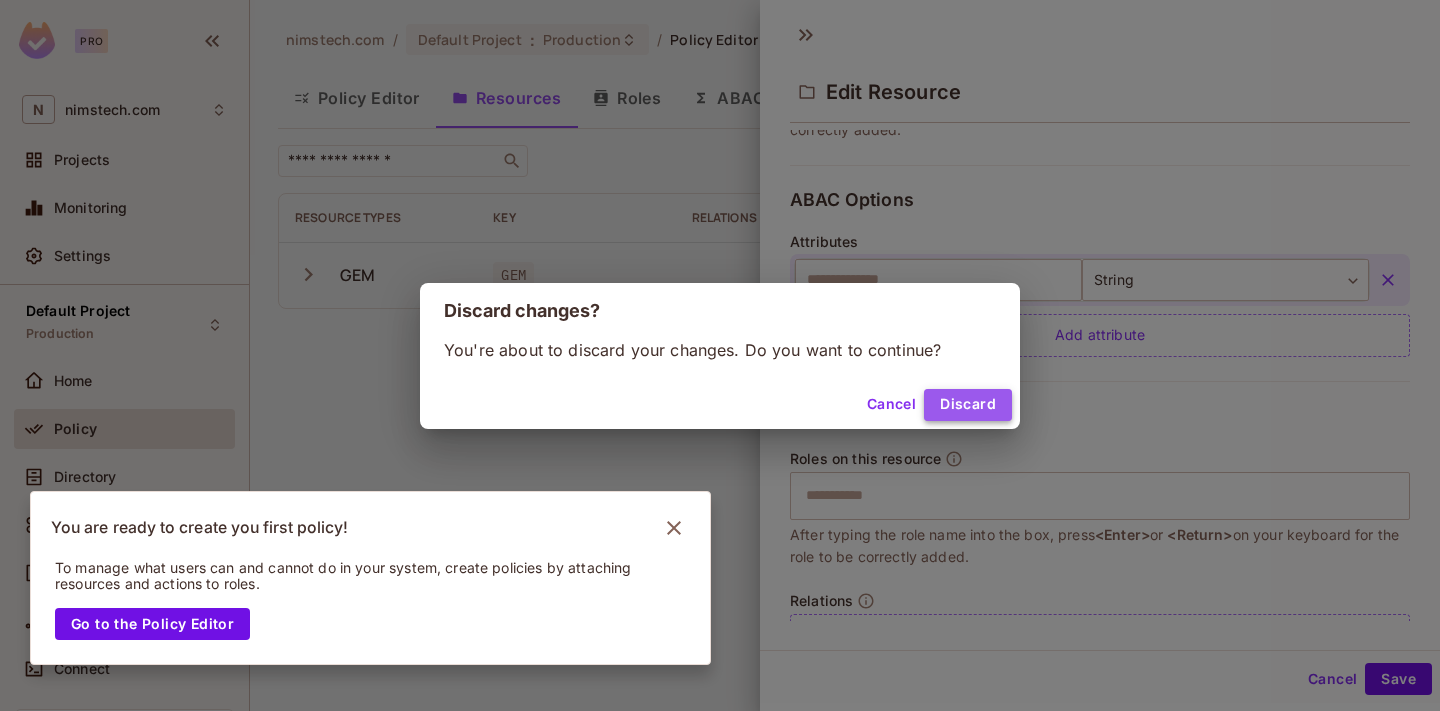 click on "Discard" at bounding box center [968, 405] 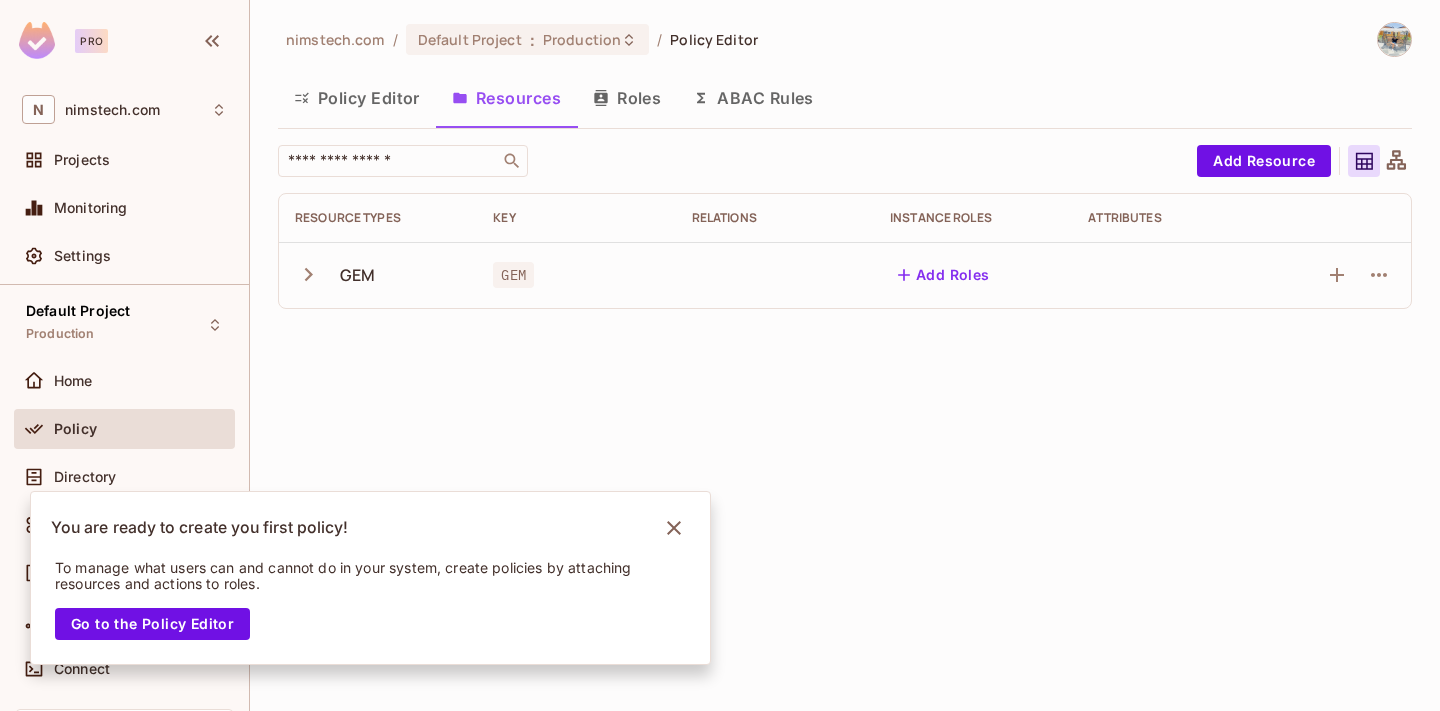 click on "Policy Editor" at bounding box center [357, 98] 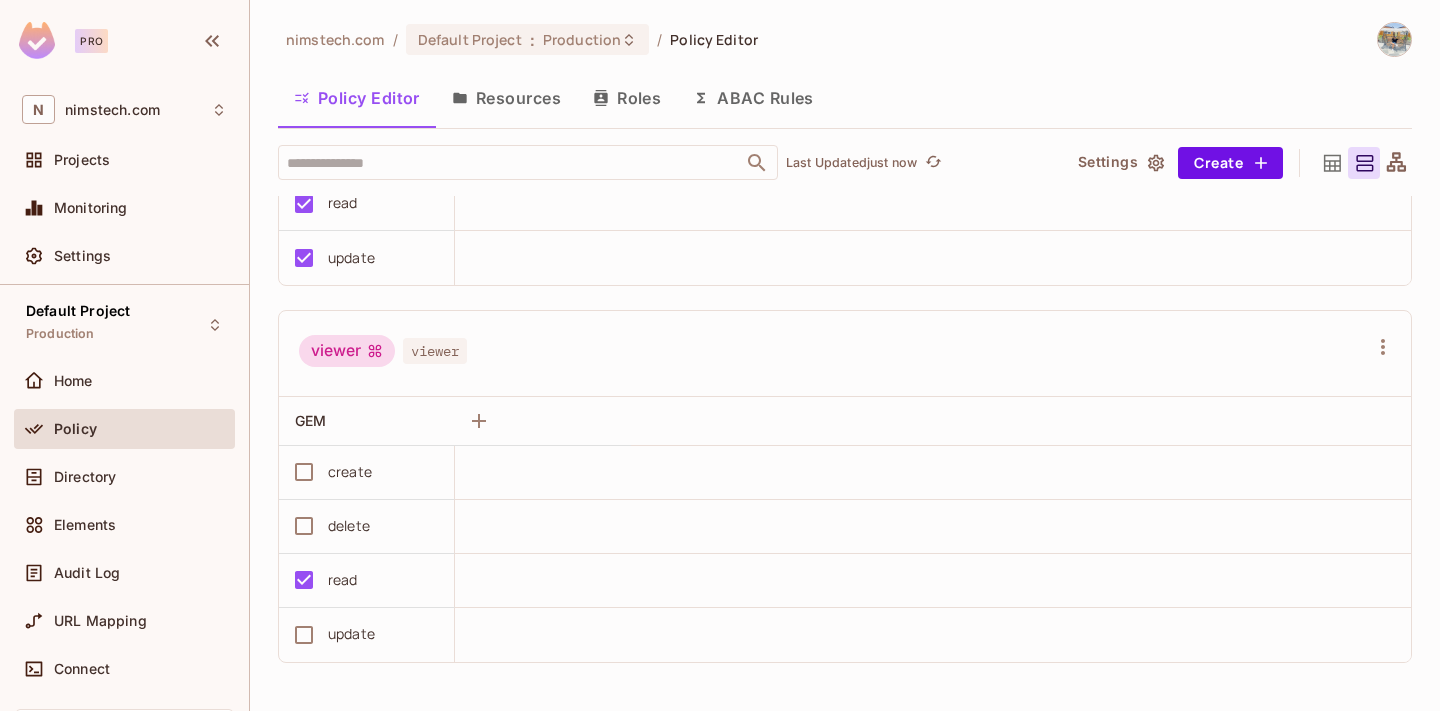 scroll, scrollTop: 638, scrollLeft: 0, axis: vertical 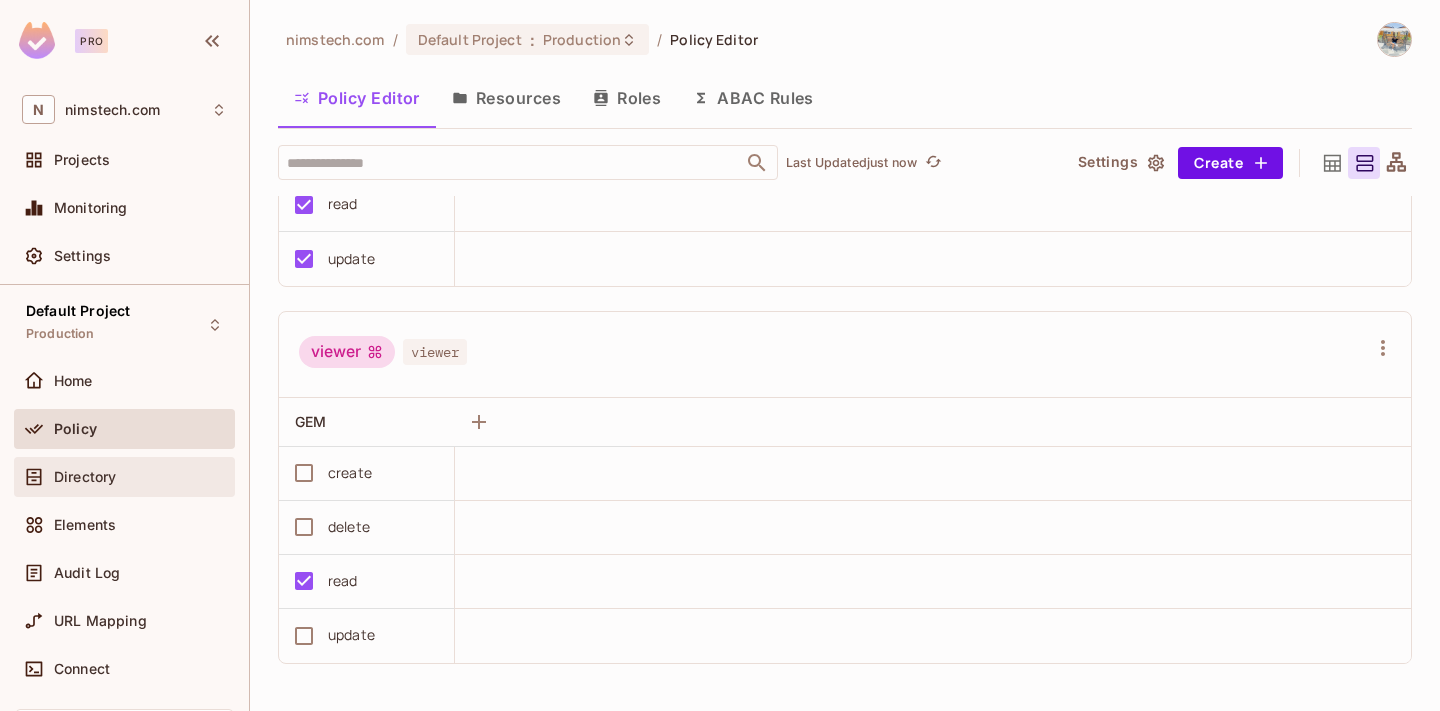 click on "Directory" at bounding box center (85, 477) 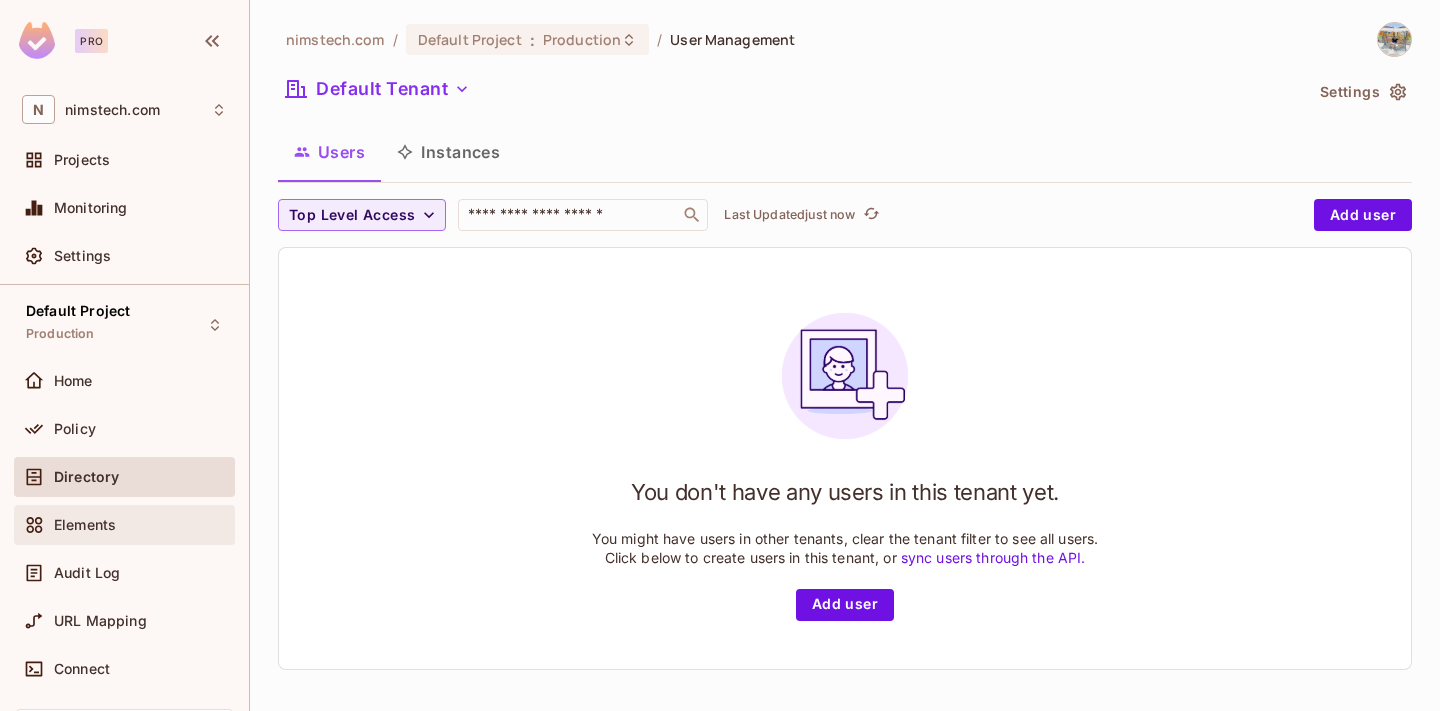 click on "Elements" at bounding box center (85, 525) 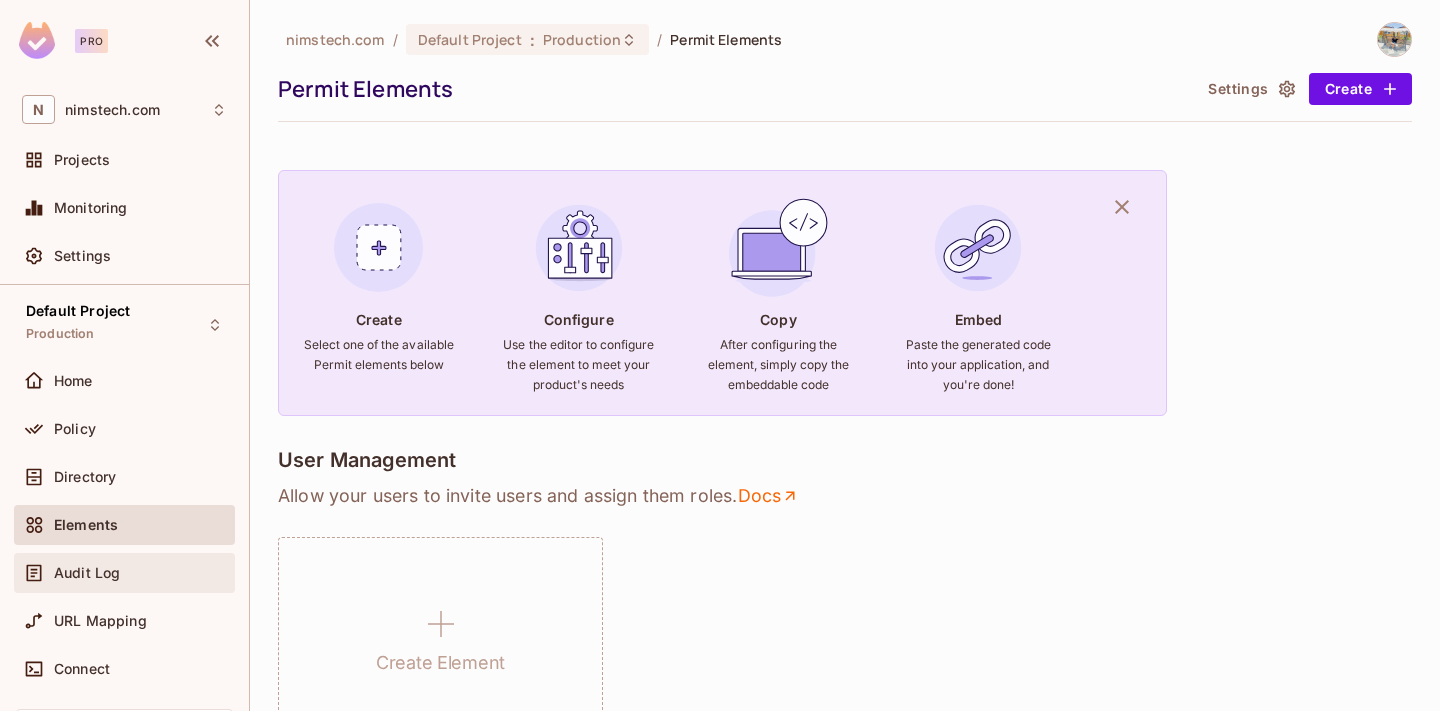 click on "Audit Log" at bounding box center [140, 573] 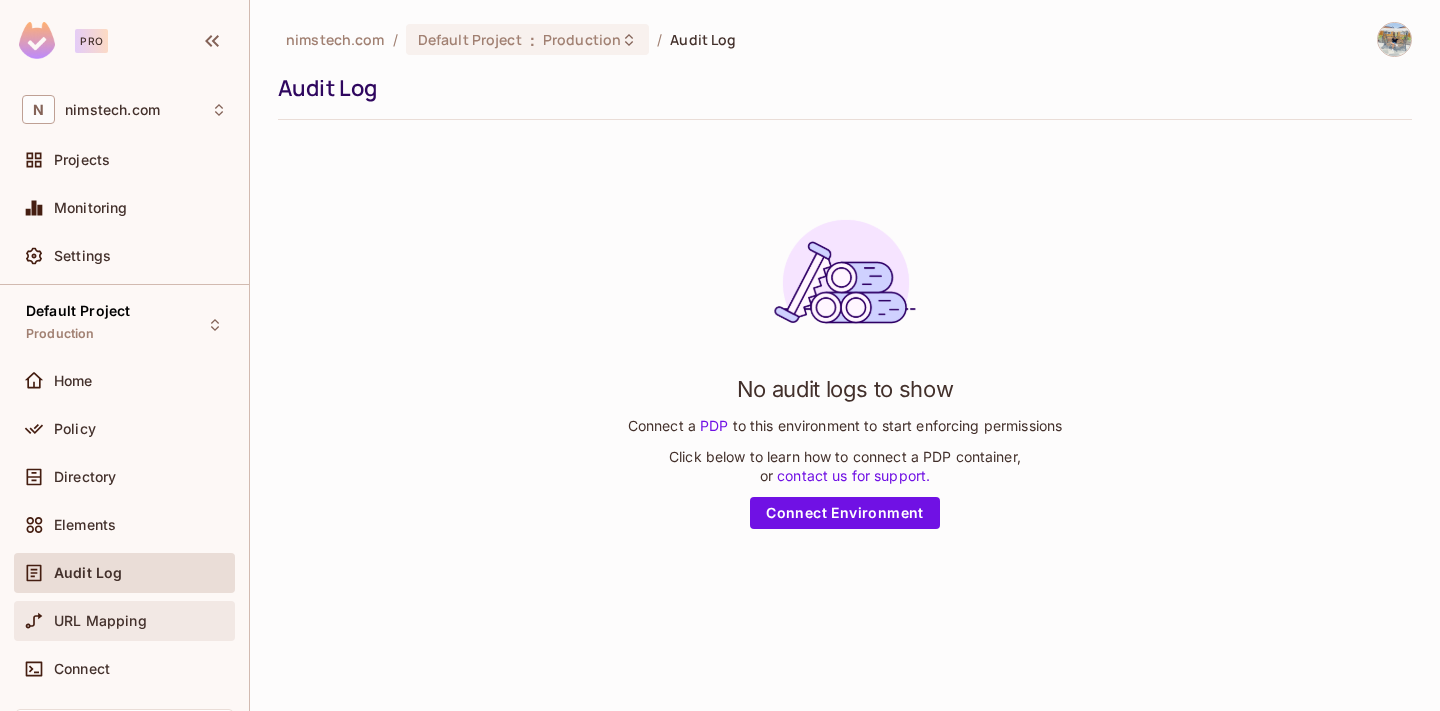 click on "URL Mapping" at bounding box center (100, 621) 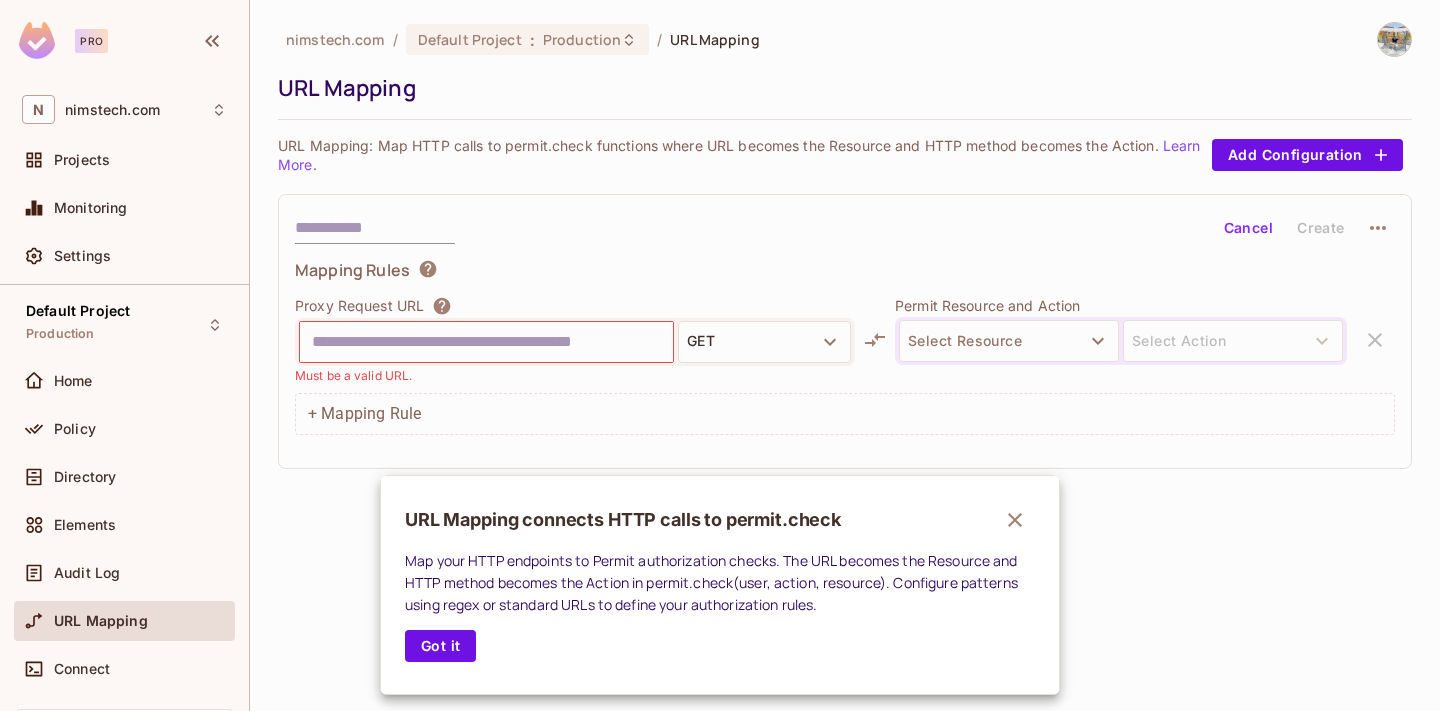 click at bounding box center (720, 355) 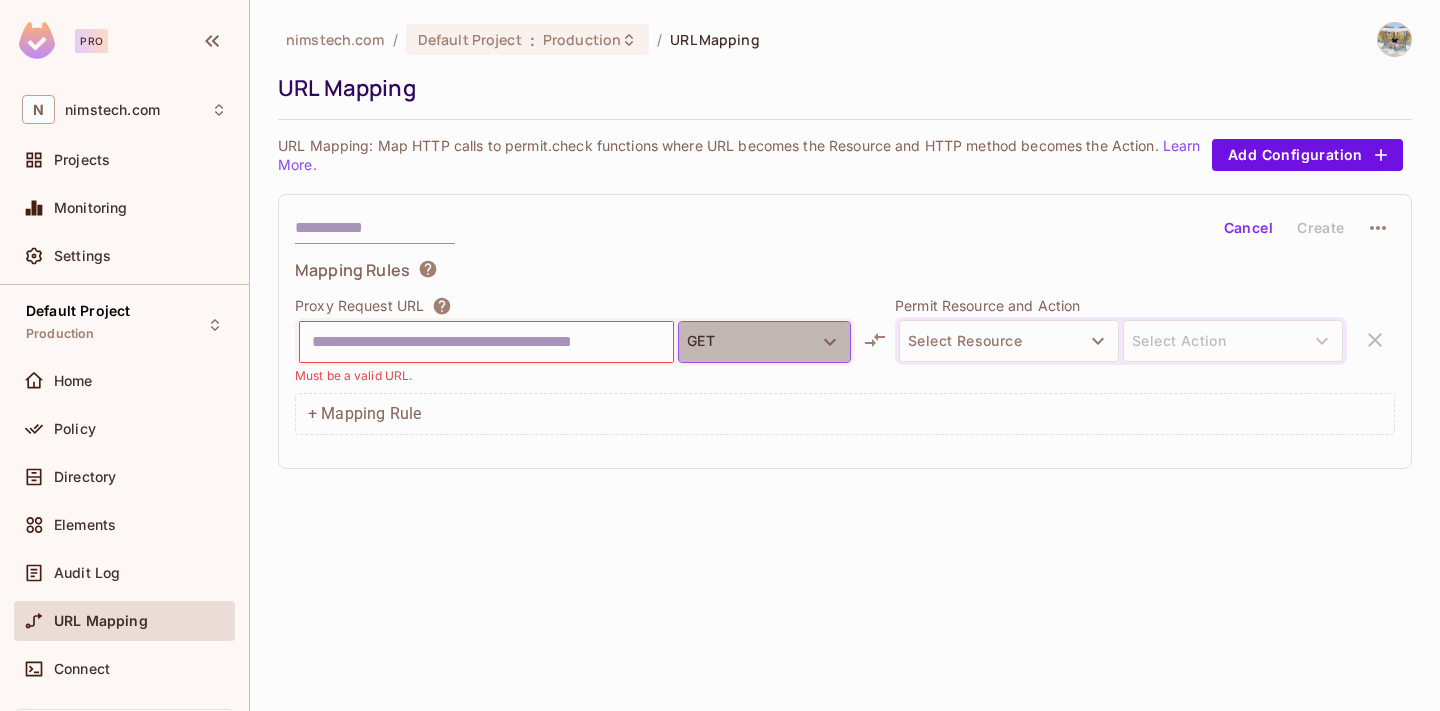 click on "GET" at bounding box center (764, 342) 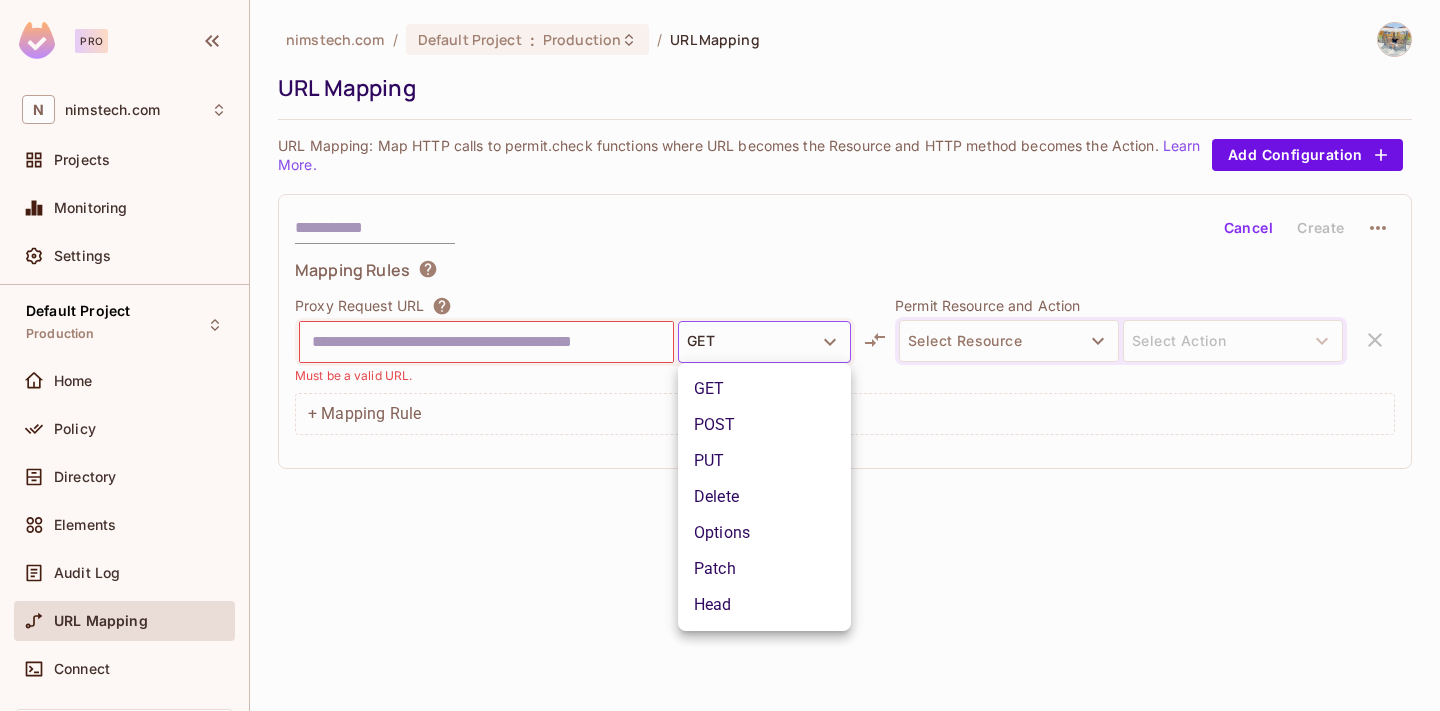 click on "GET" at bounding box center (764, 389) 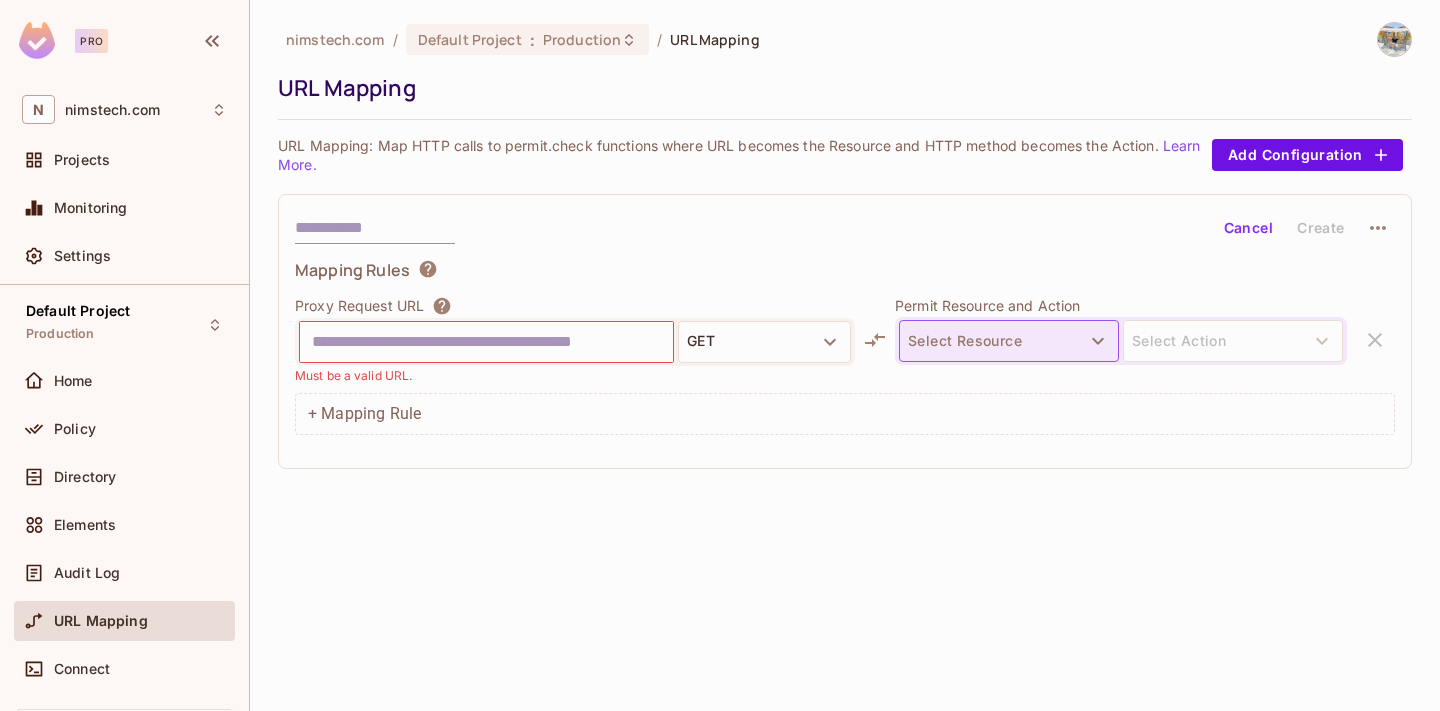 click on "Select Resource" at bounding box center [1009, 341] 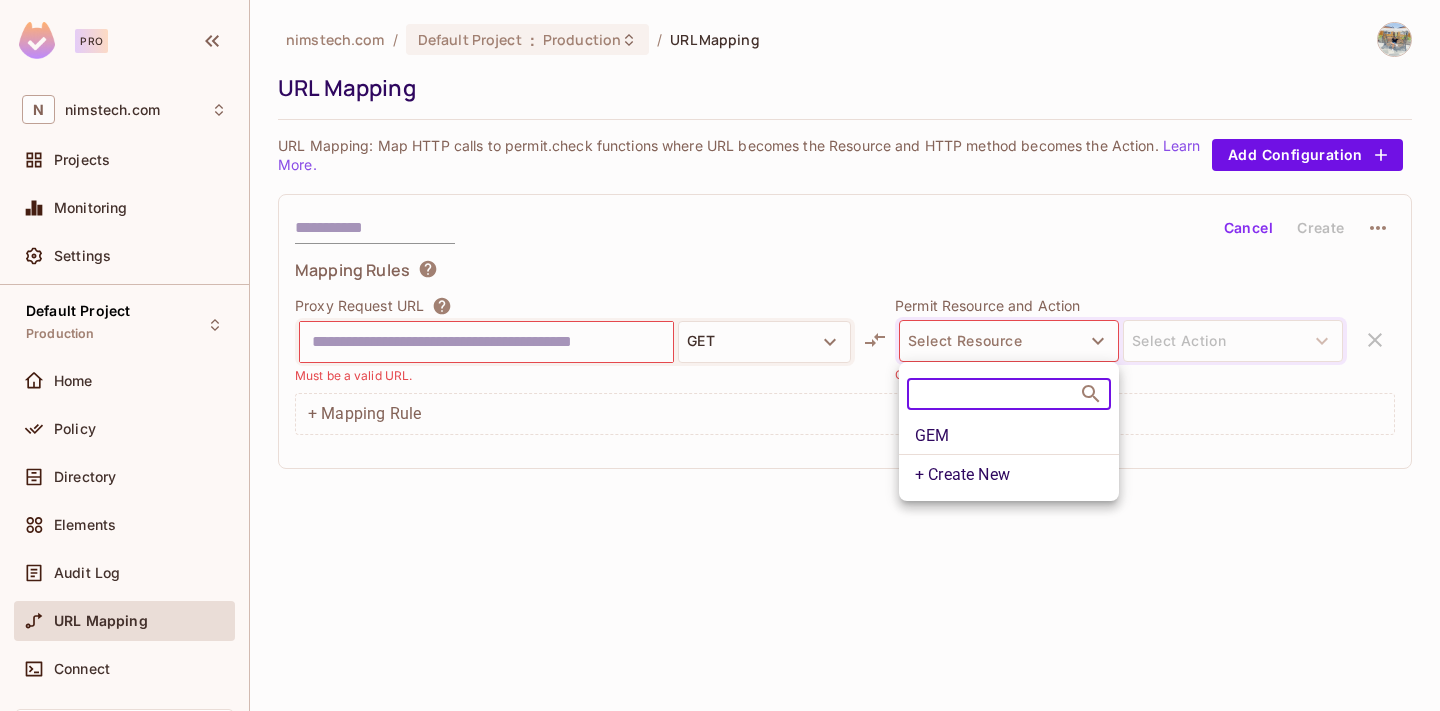 click on "GEM" at bounding box center (1009, 436) 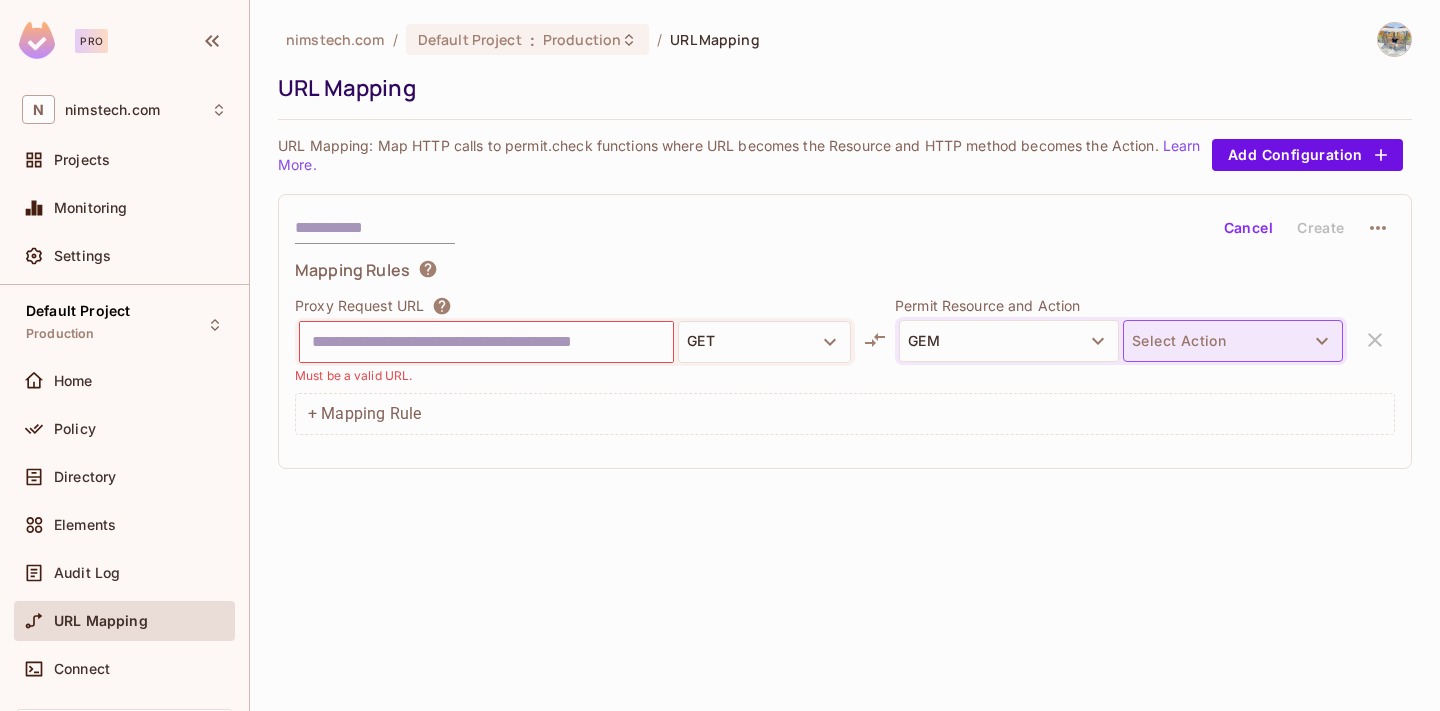 click on "Select Action" at bounding box center [1233, 341] 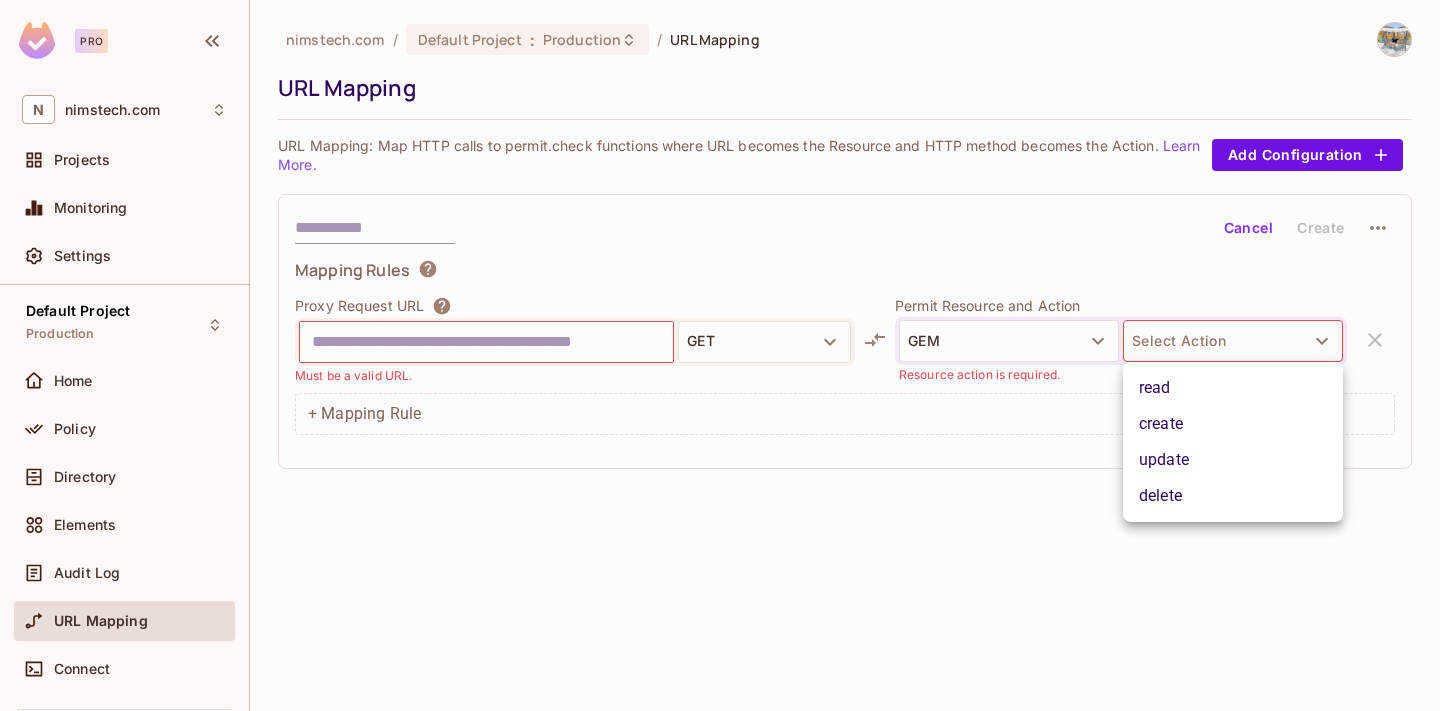 click at bounding box center [720, 355] 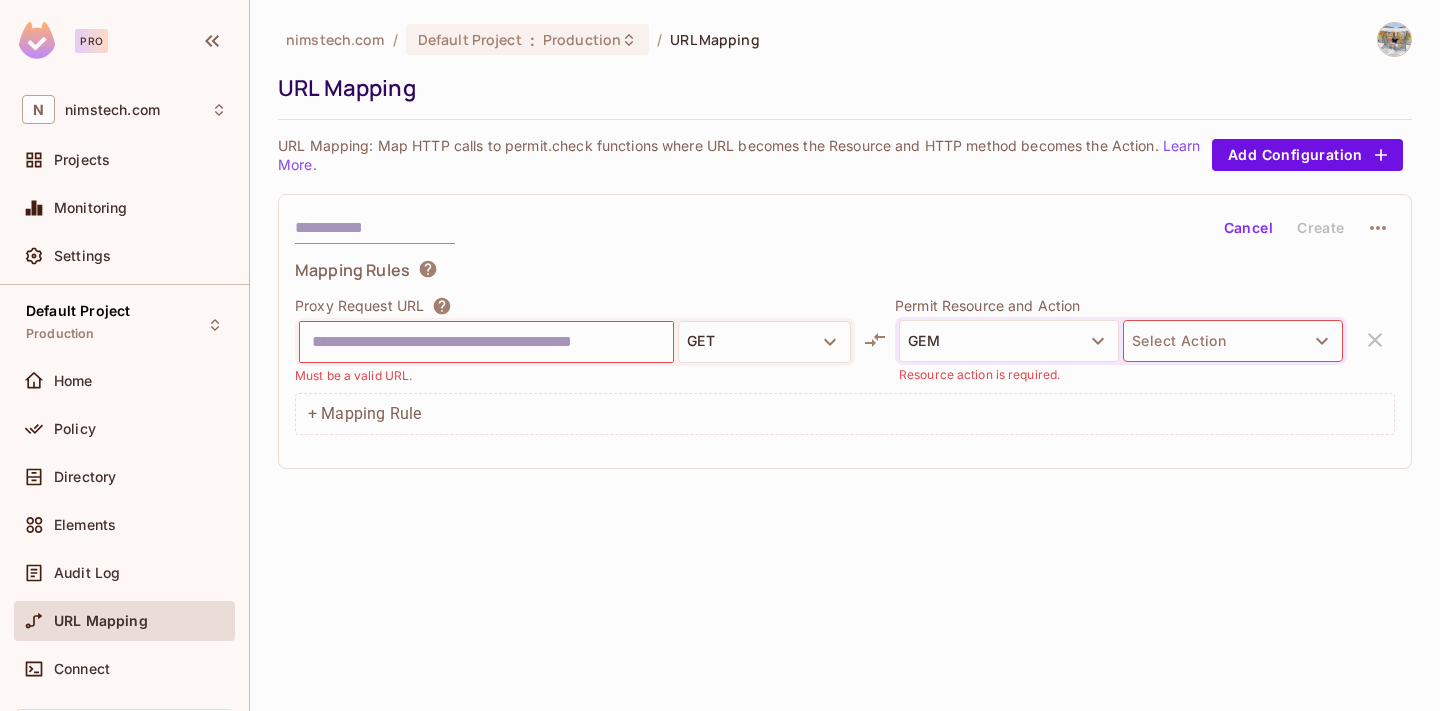 click at bounding box center (486, 342) 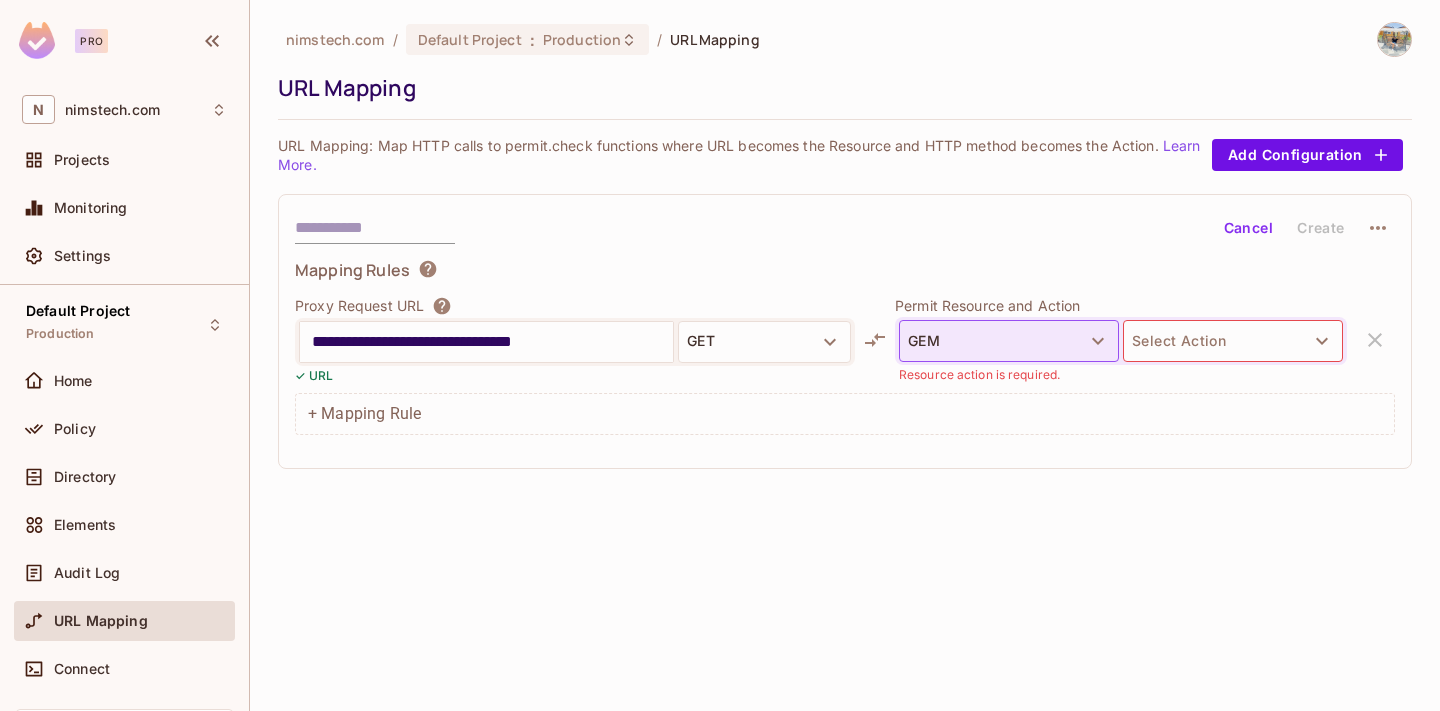 type on "**********" 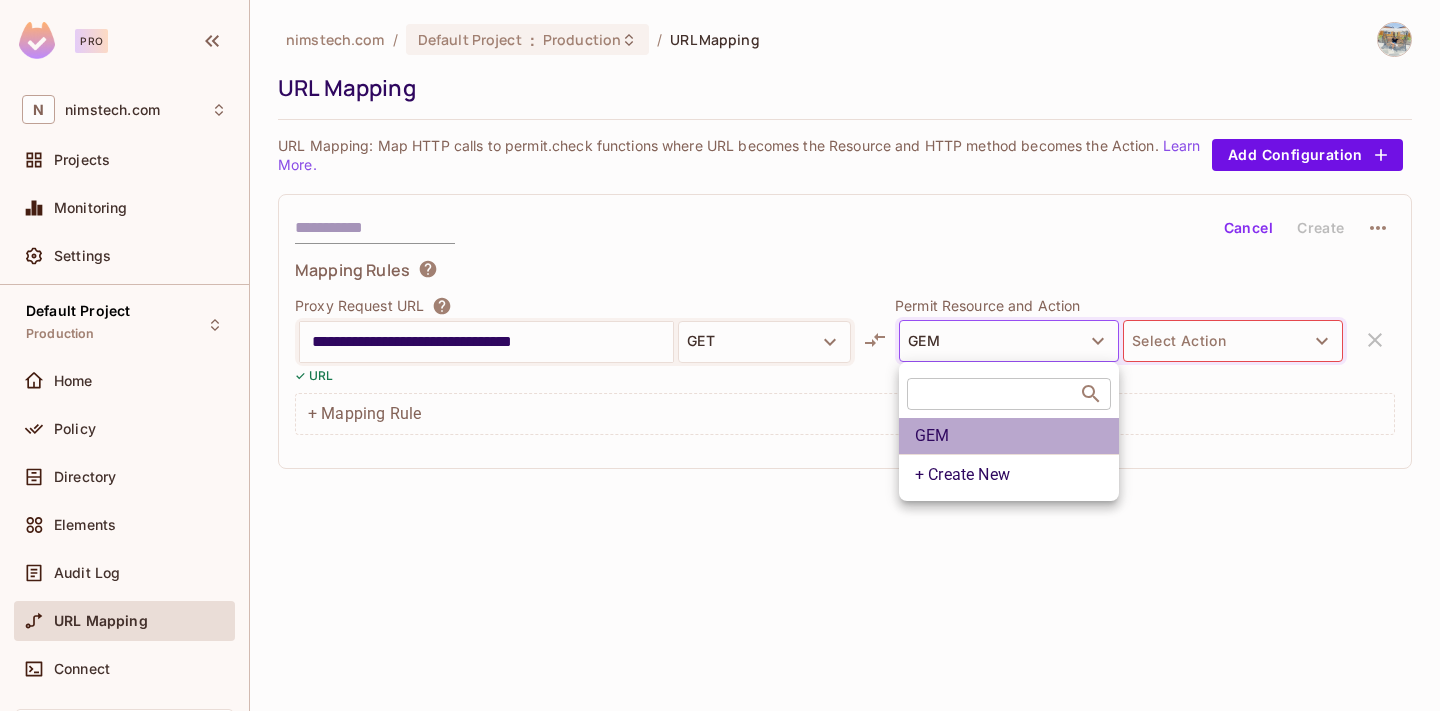 click on "GEM" at bounding box center [1009, 436] 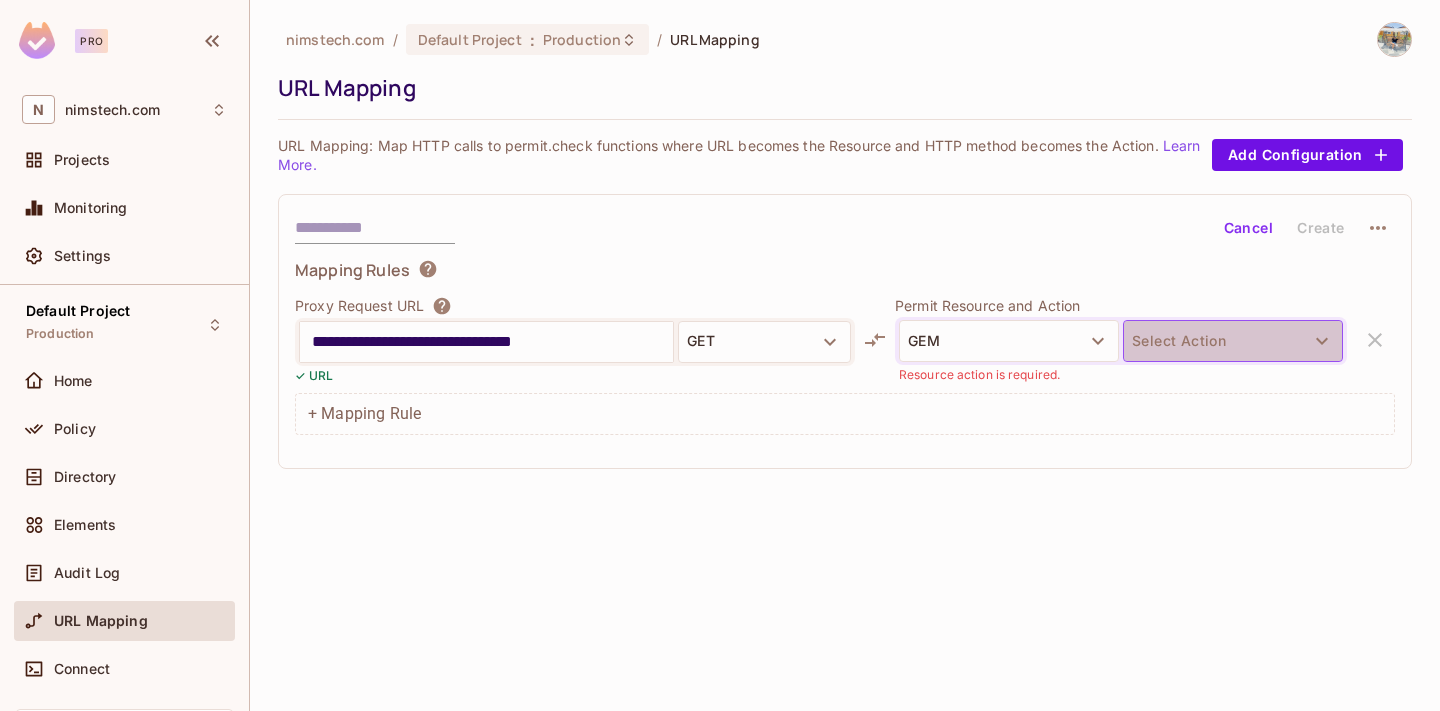click on "Select Action" at bounding box center (1233, 341) 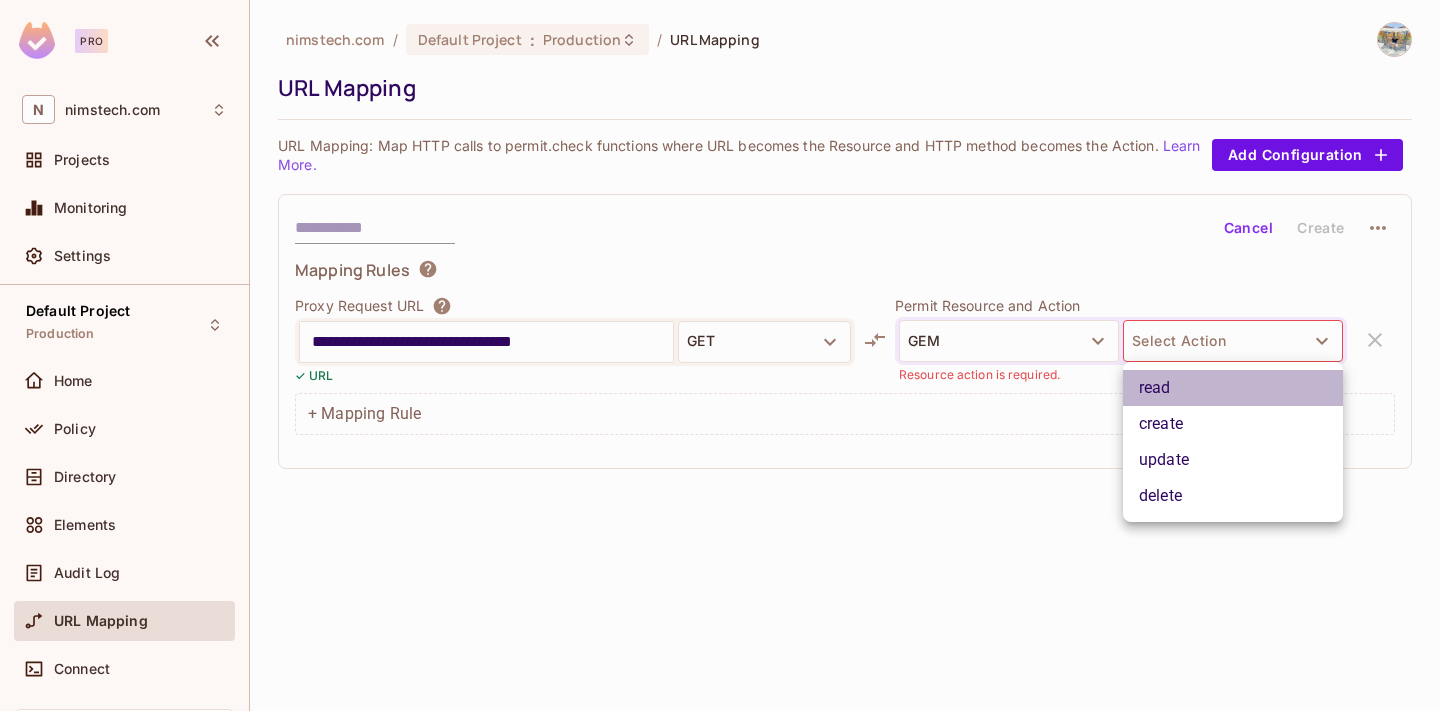 click on "read" at bounding box center (1233, 388) 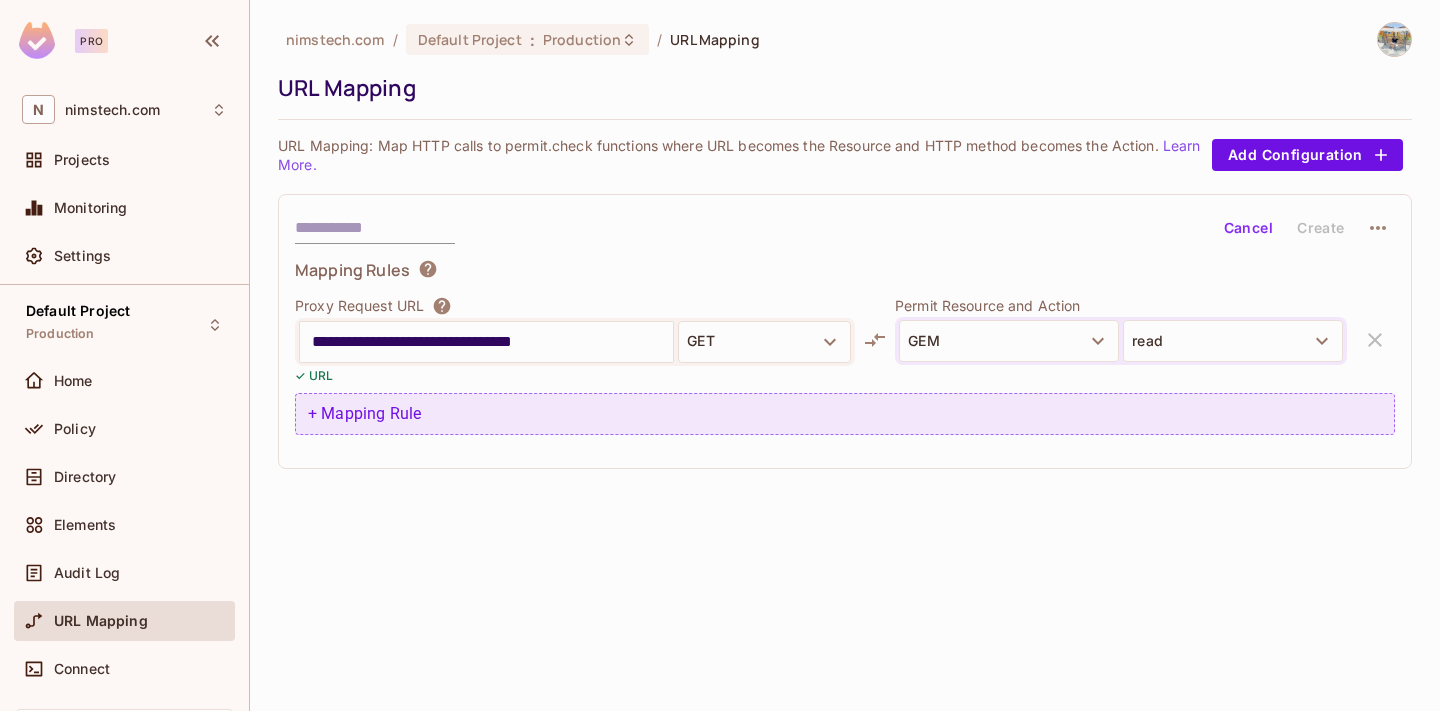 click on "+ Mapping Rule" at bounding box center [845, 414] 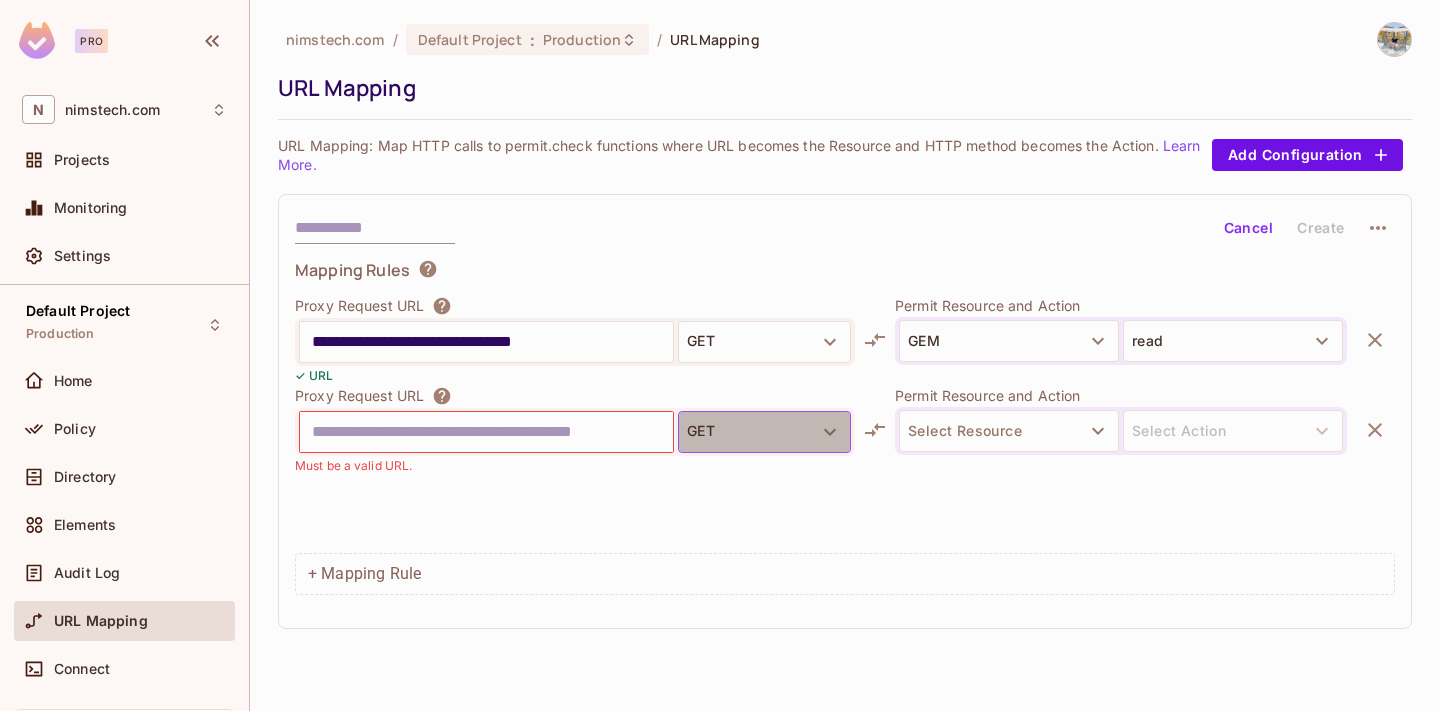 click on "GET" at bounding box center (764, 432) 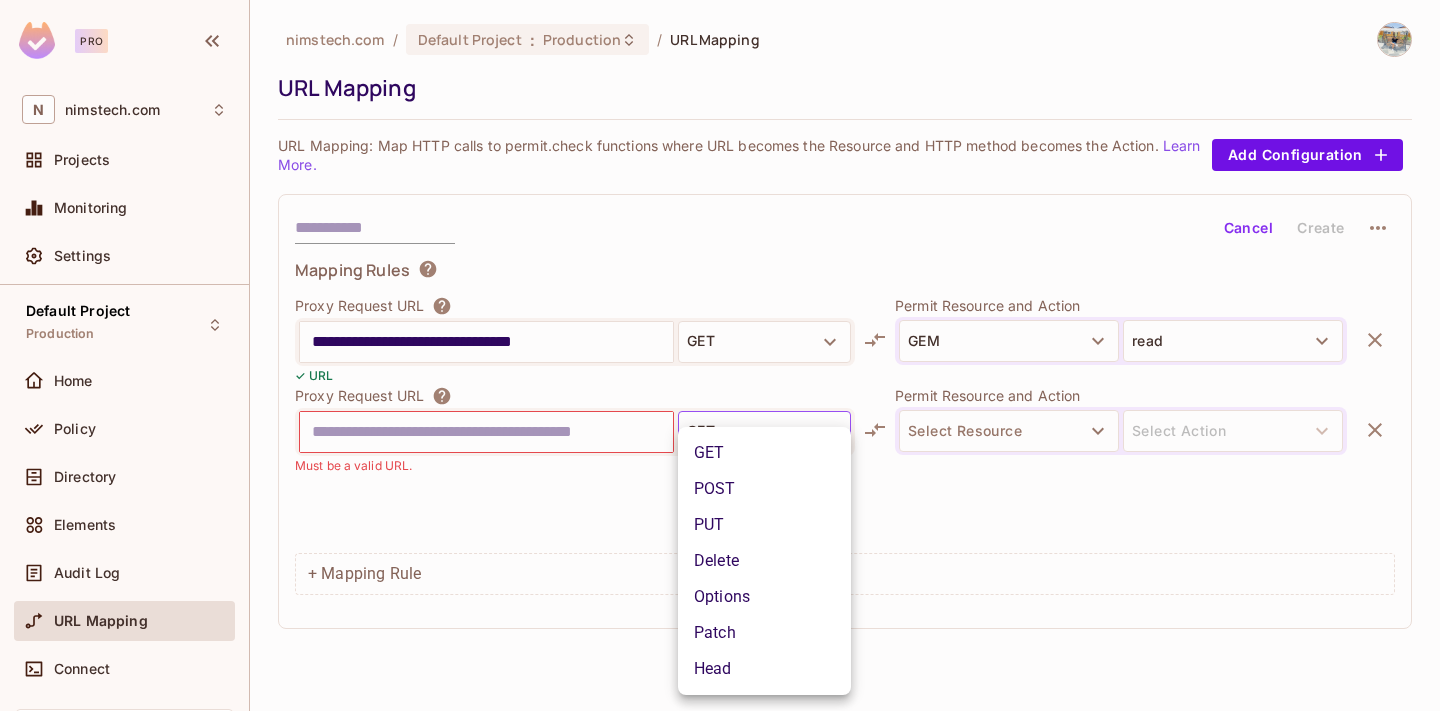 click at bounding box center (720, 355) 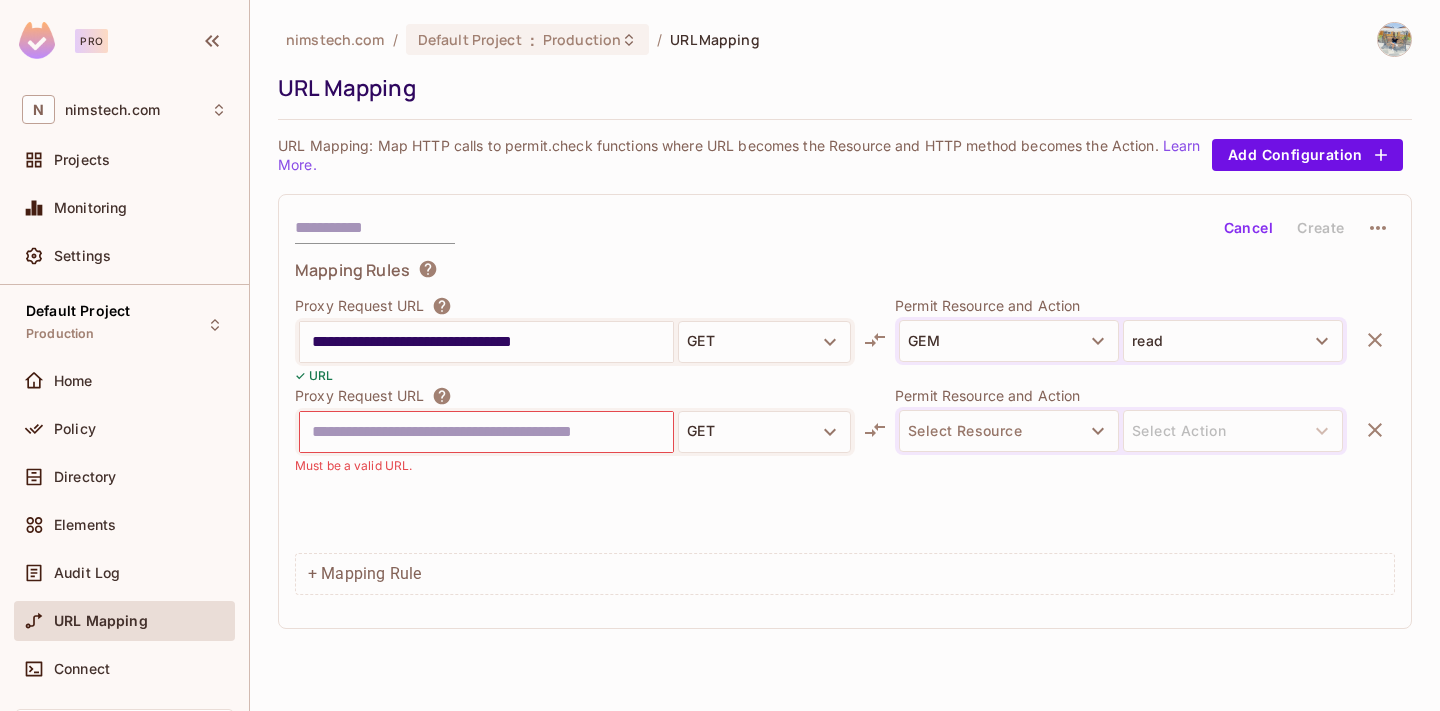 click at bounding box center [486, 432] 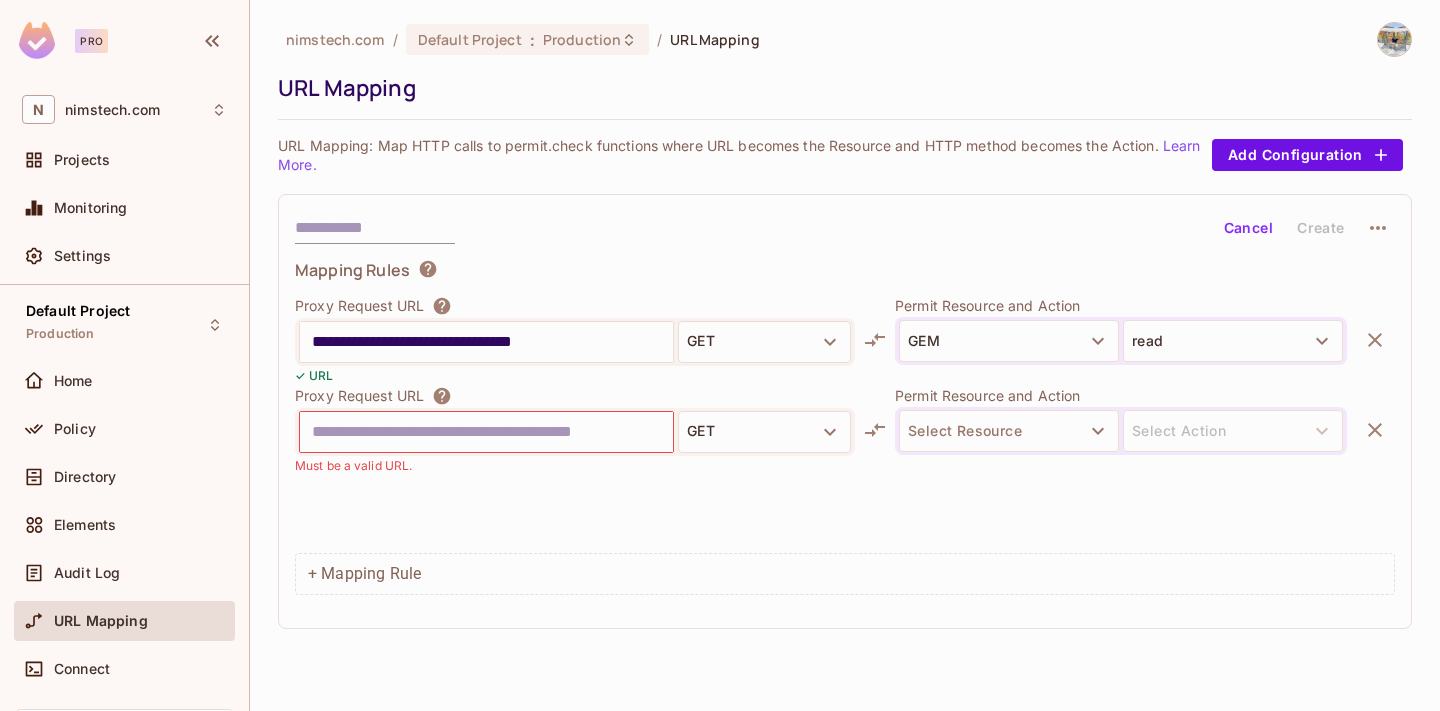 paste on "**********" 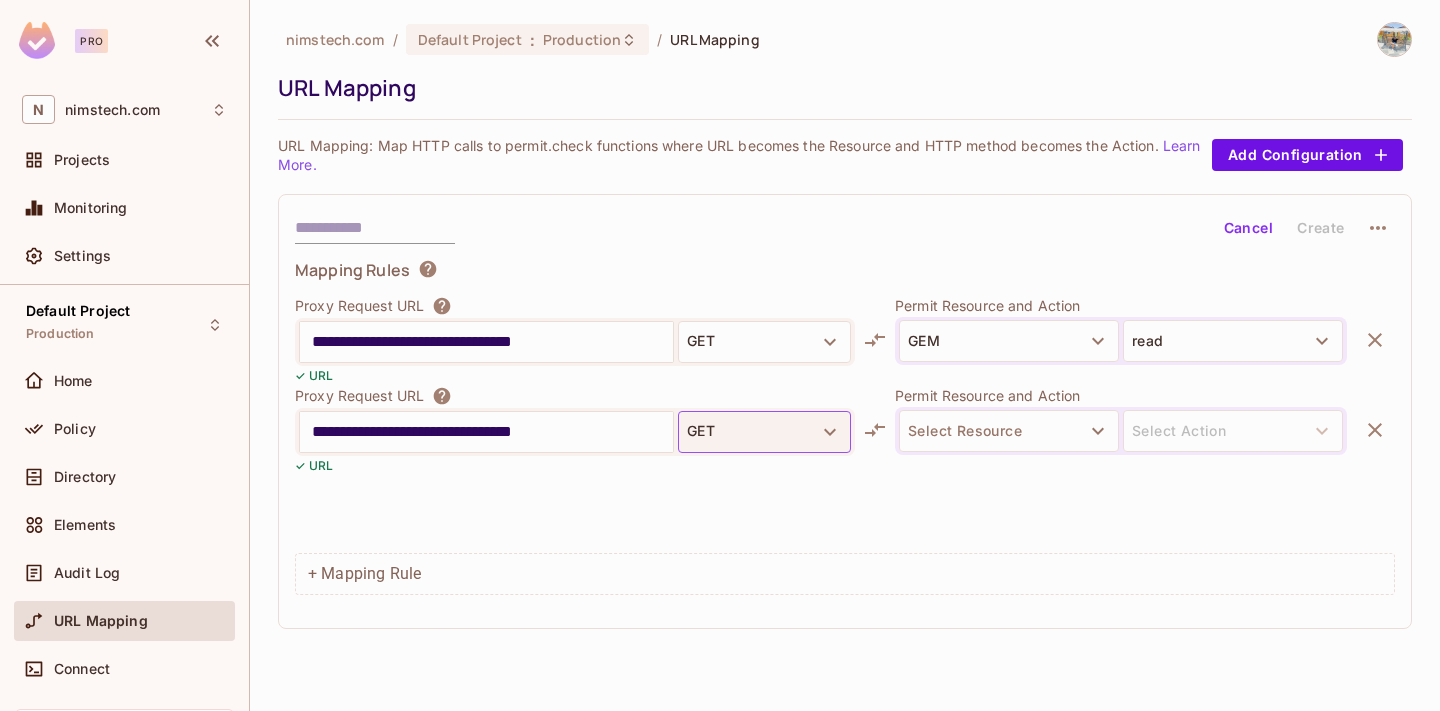 type on "**********" 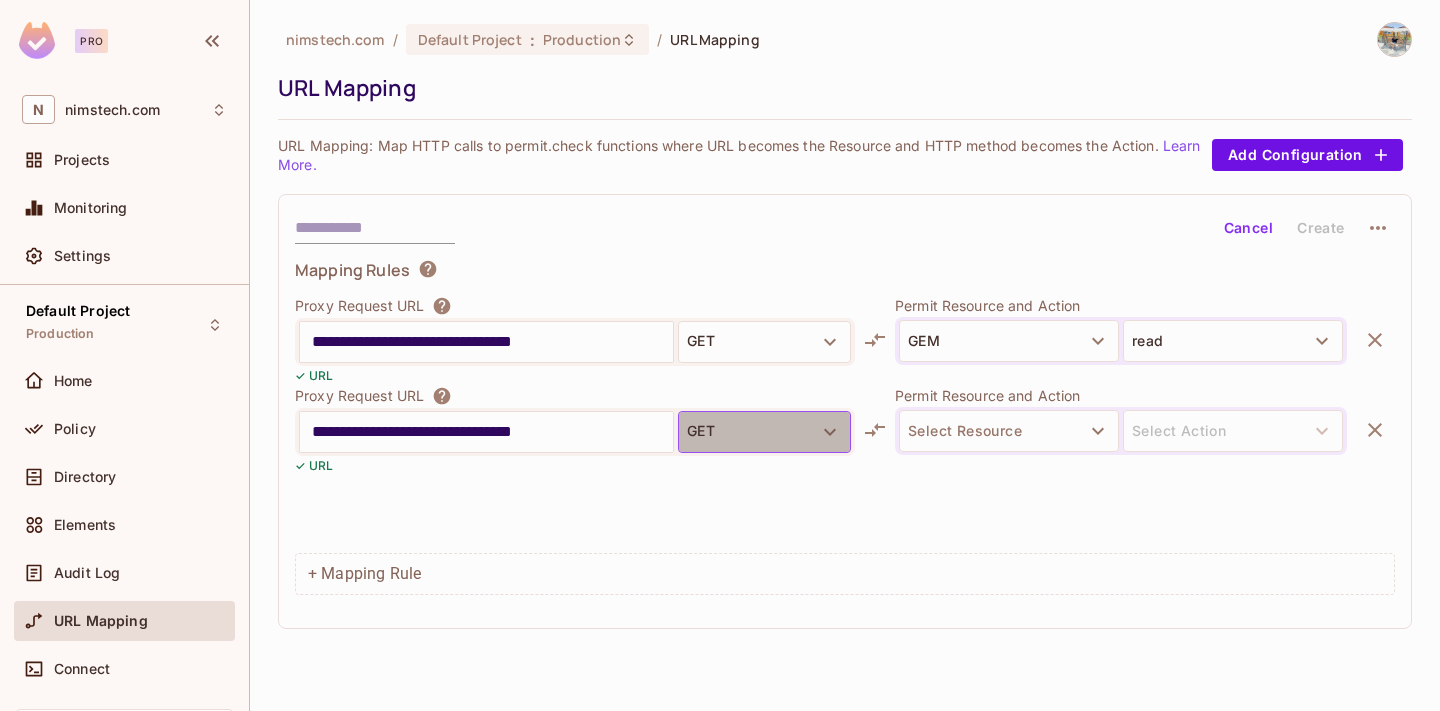 click on "GET" at bounding box center [764, 432] 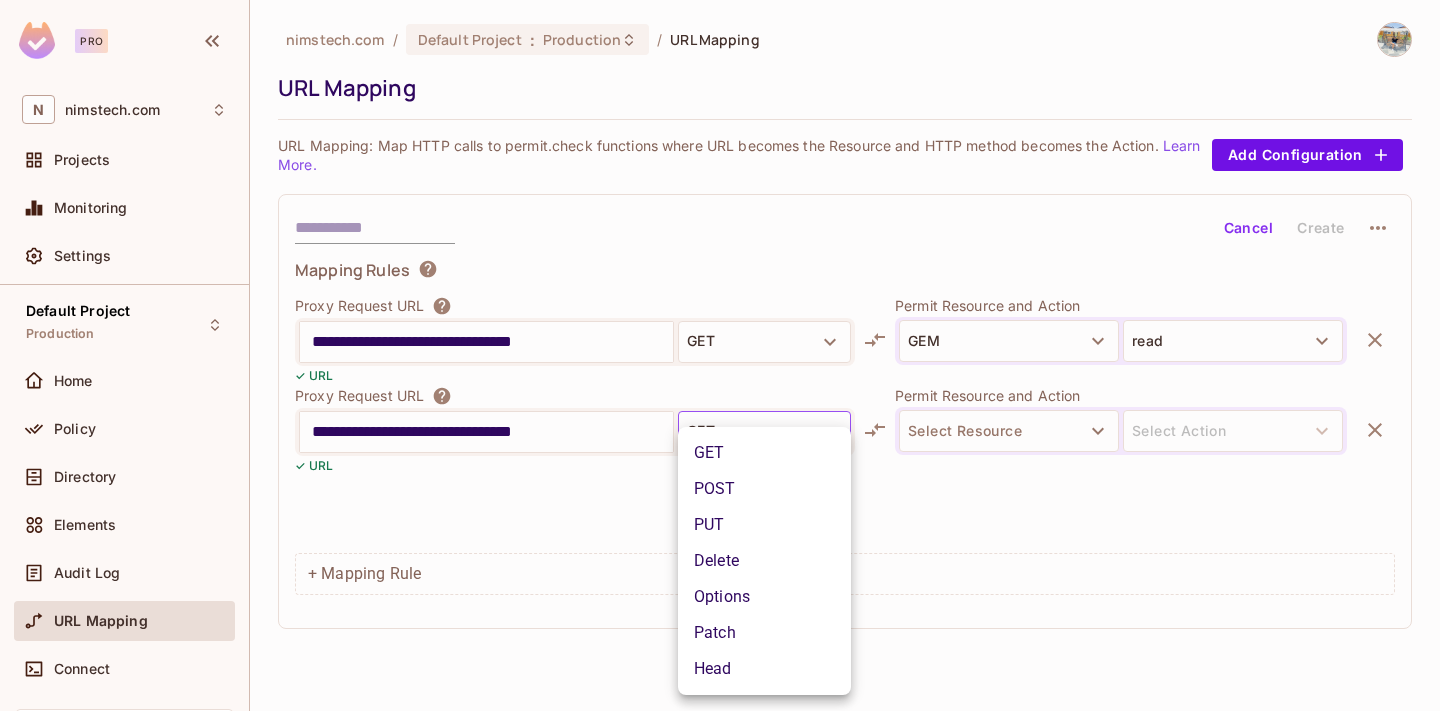 click on "Options" at bounding box center (764, 597) 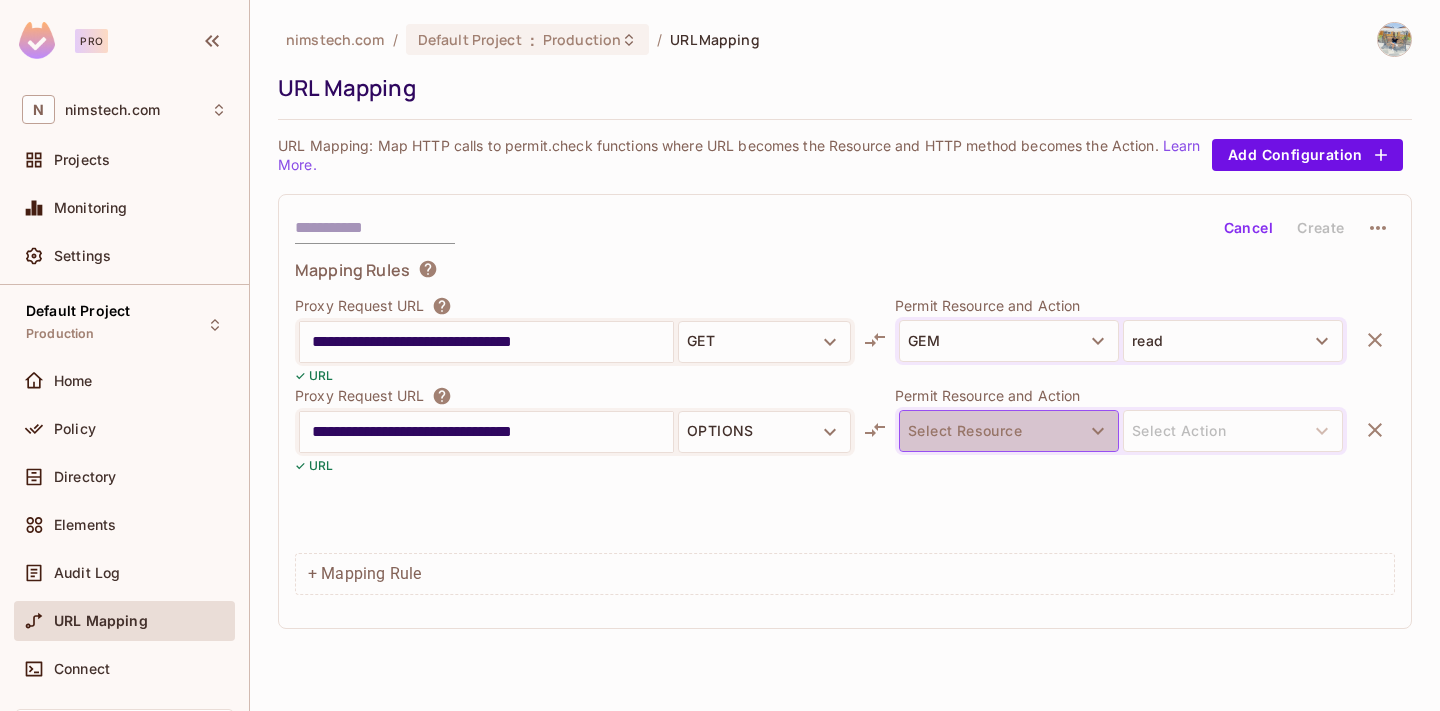 click on "Select Resource" at bounding box center (1009, 431) 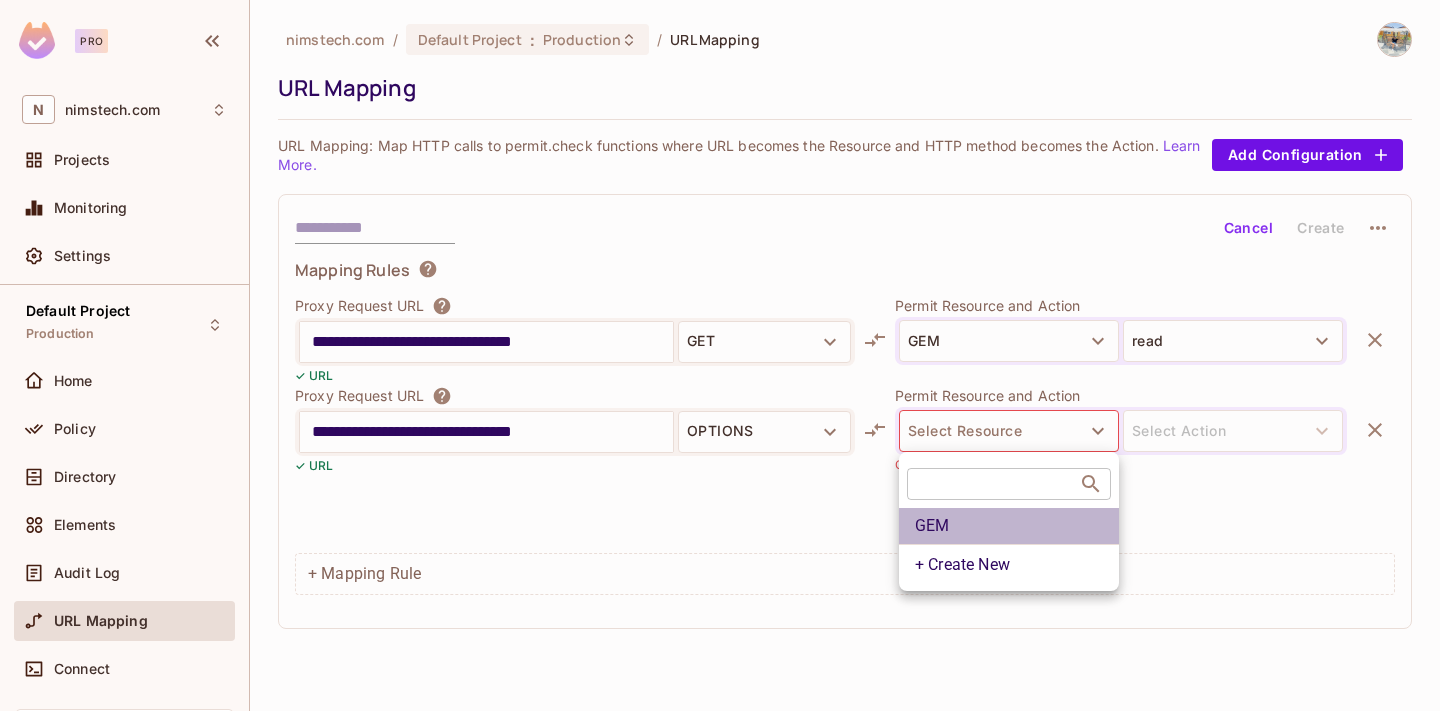 click on "GEM" at bounding box center [1009, 526] 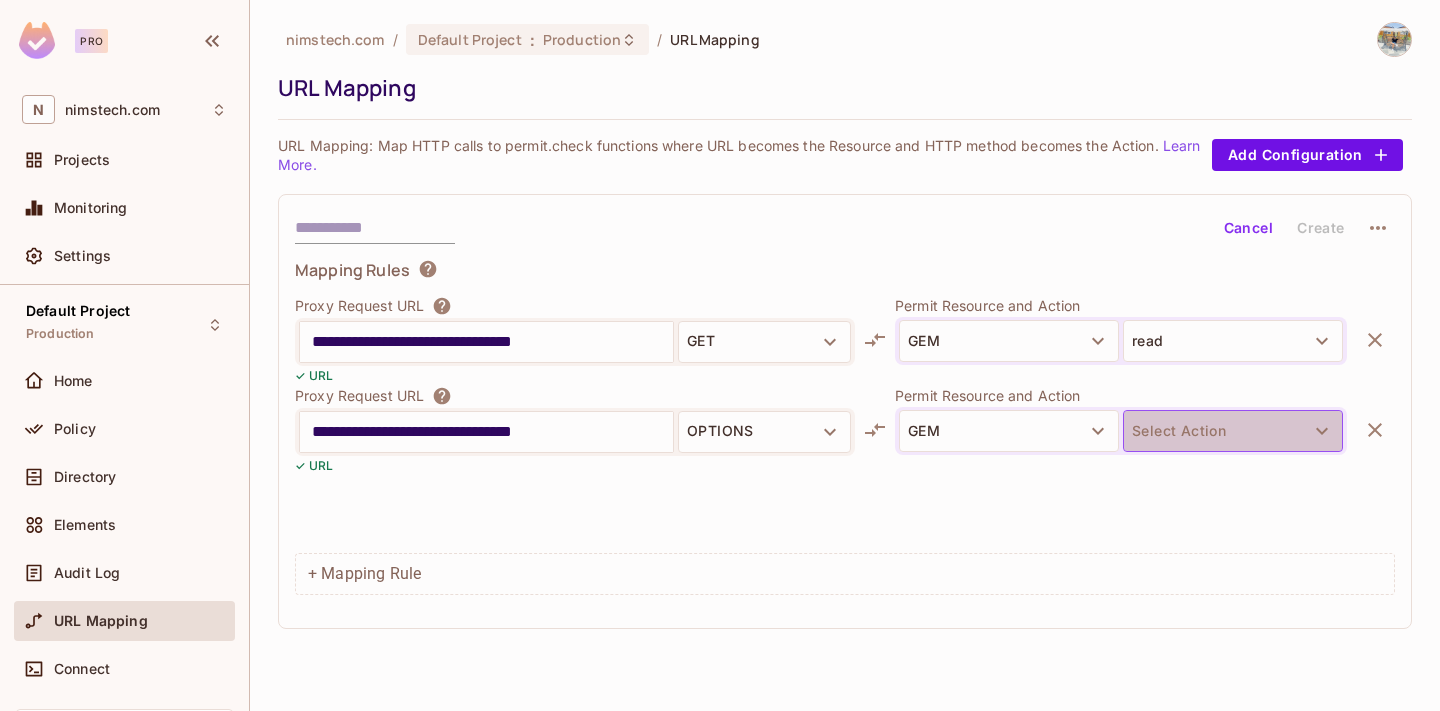 click on "Select Action" at bounding box center [1233, 431] 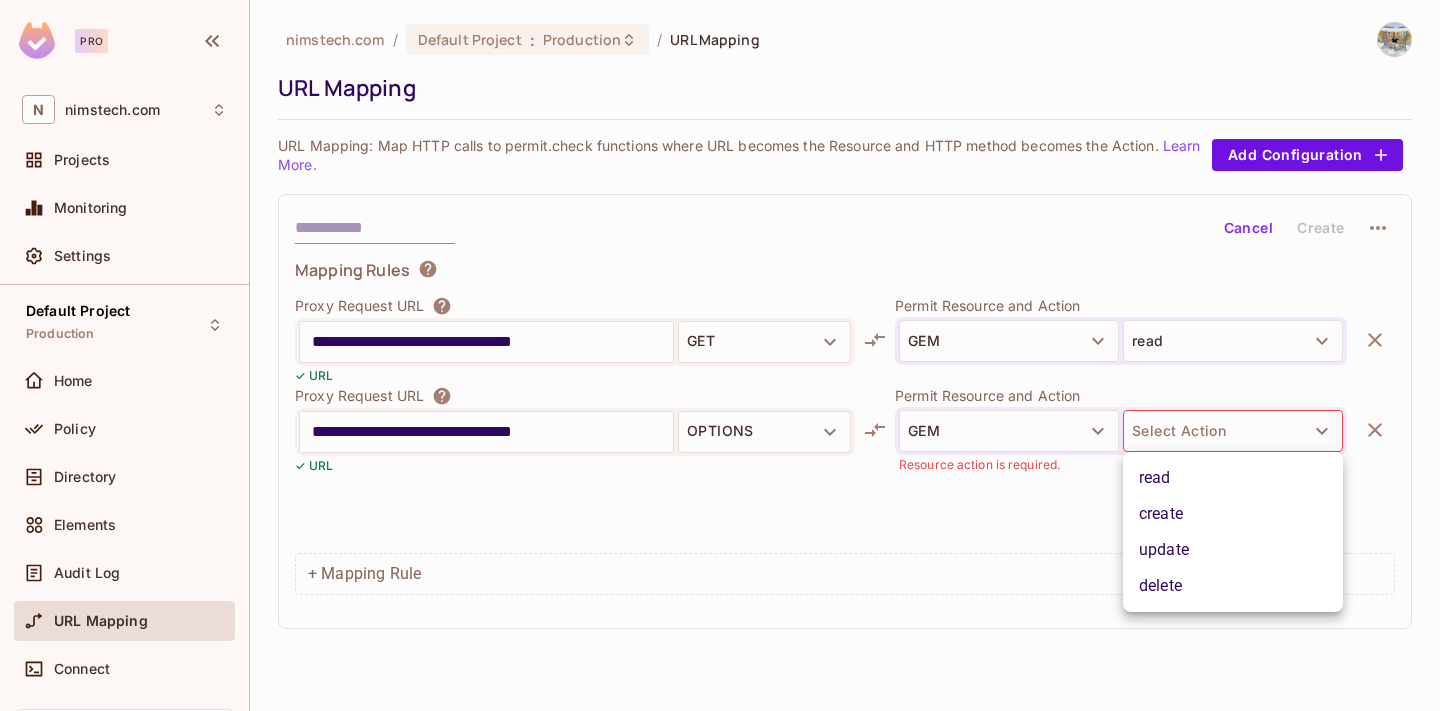 click on "read" at bounding box center (1233, 478) 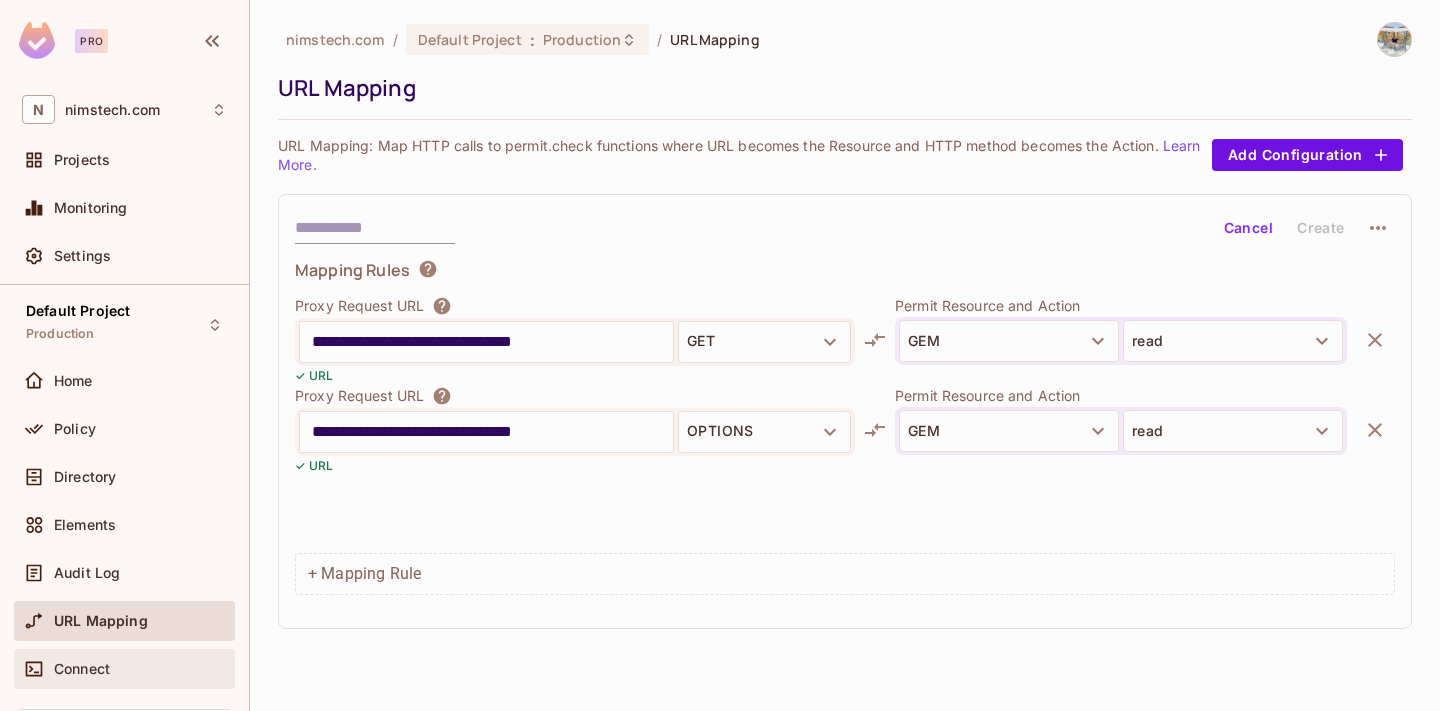 click on "Connect" at bounding box center (124, 669) 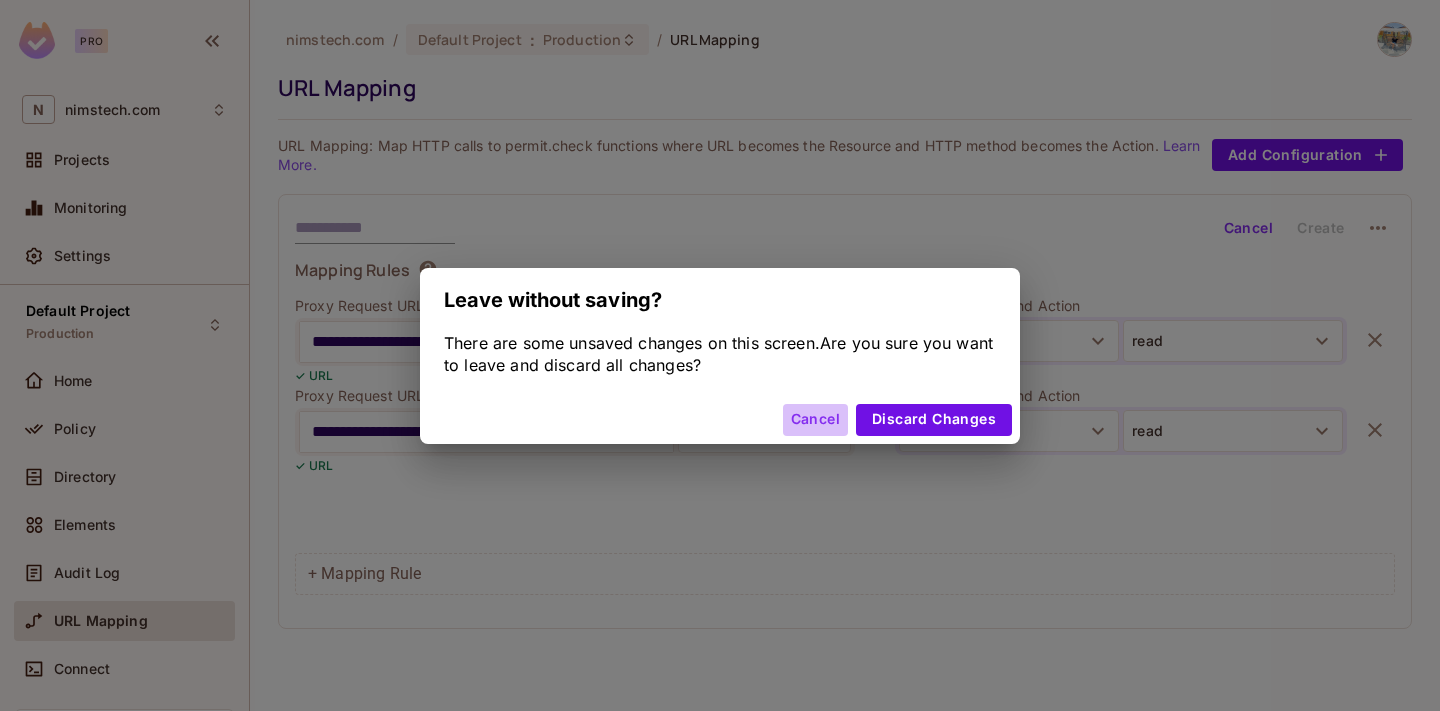 click on "Cancel" at bounding box center [815, 420] 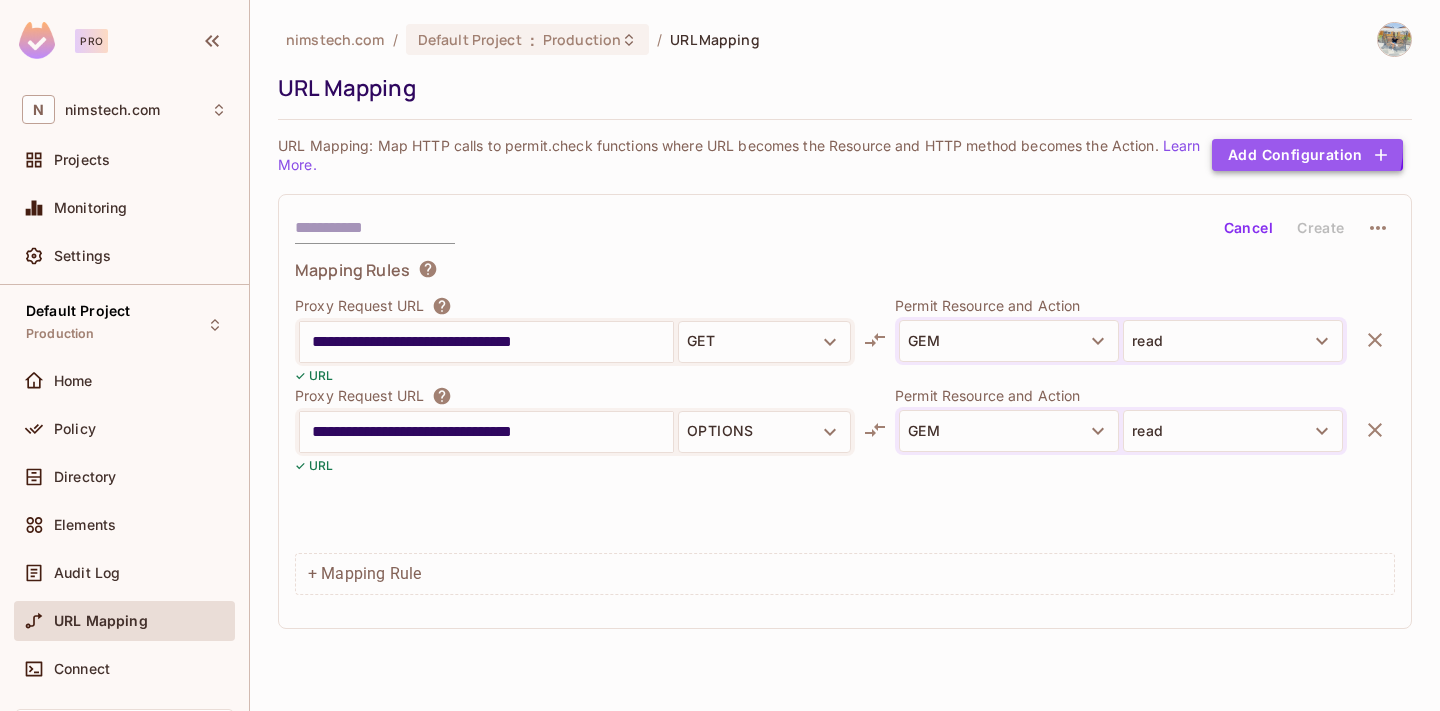 click on "Add Configuration" at bounding box center (1307, 155) 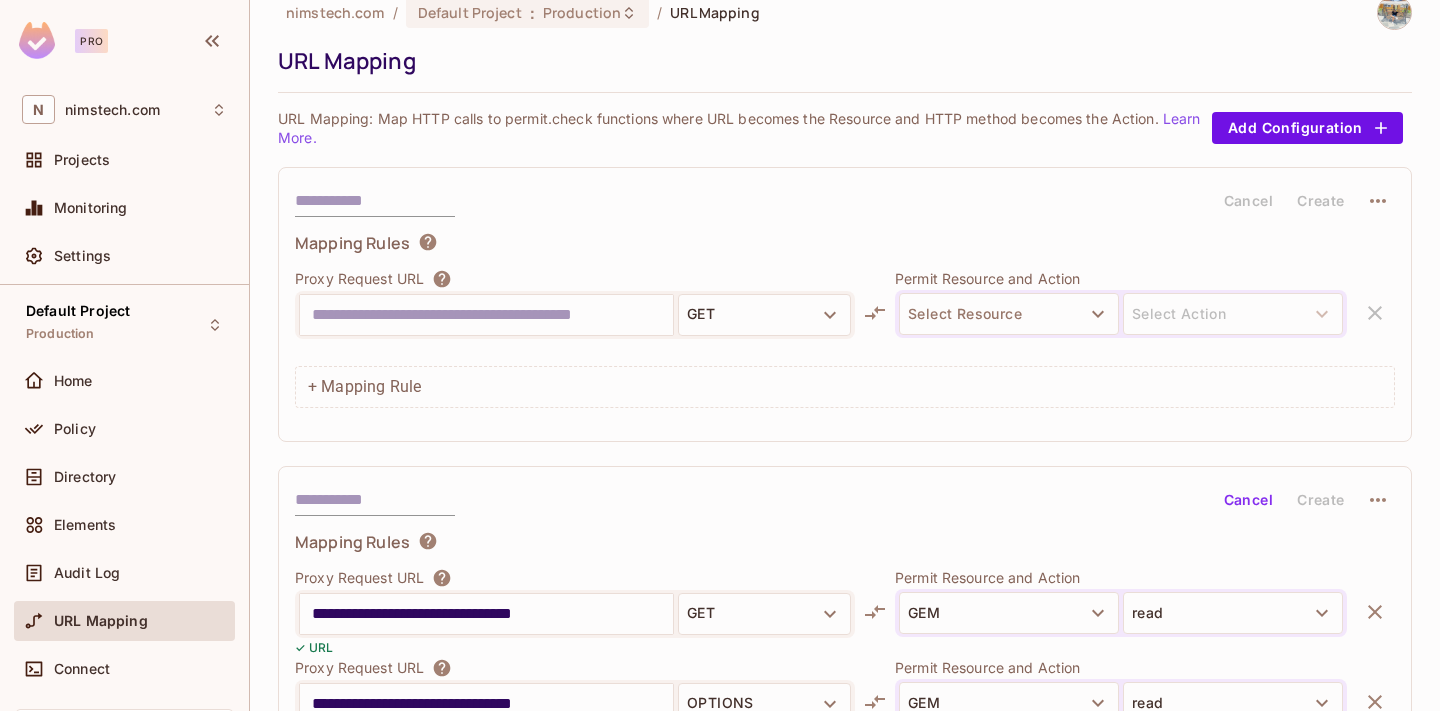 scroll, scrollTop: 28, scrollLeft: 0, axis: vertical 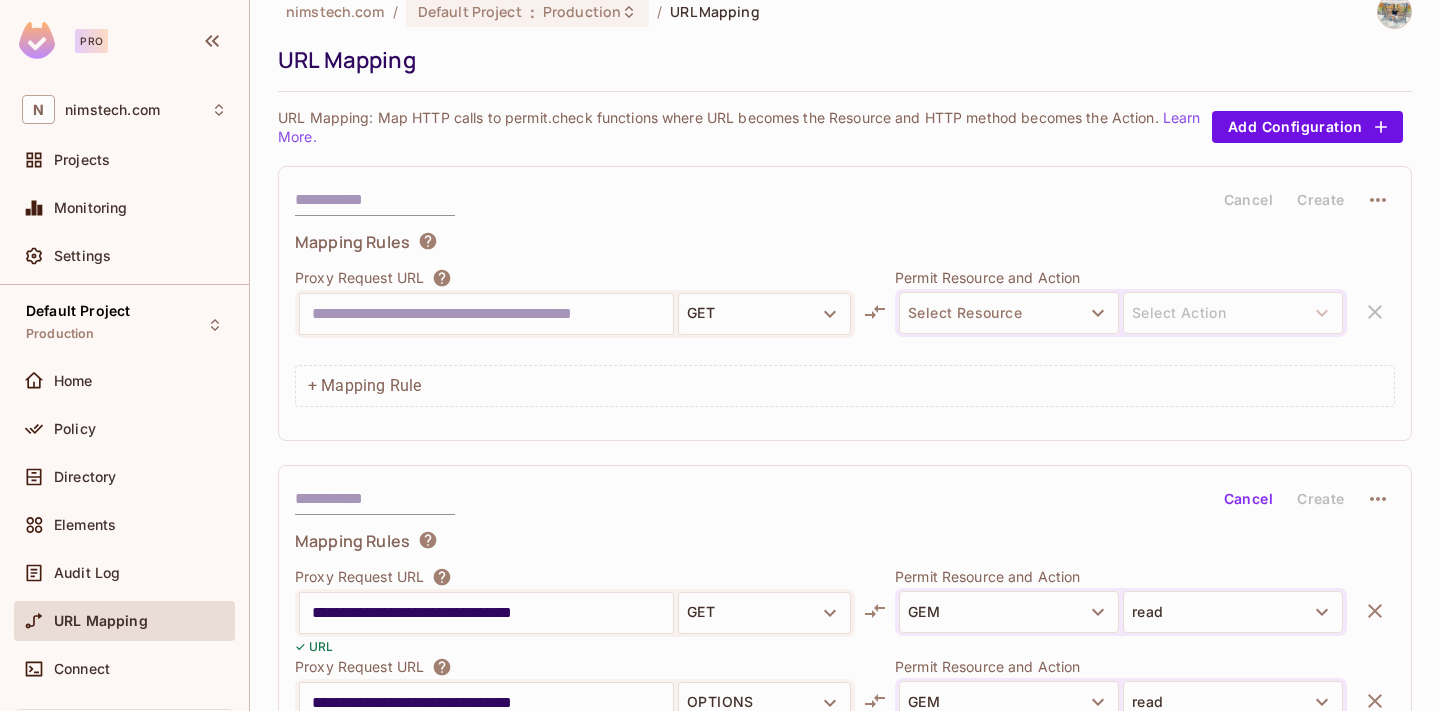 click on "Proxy Request URL GET Permit Resource and Action Select Resource Select Action" at bounding box center [845, 312] 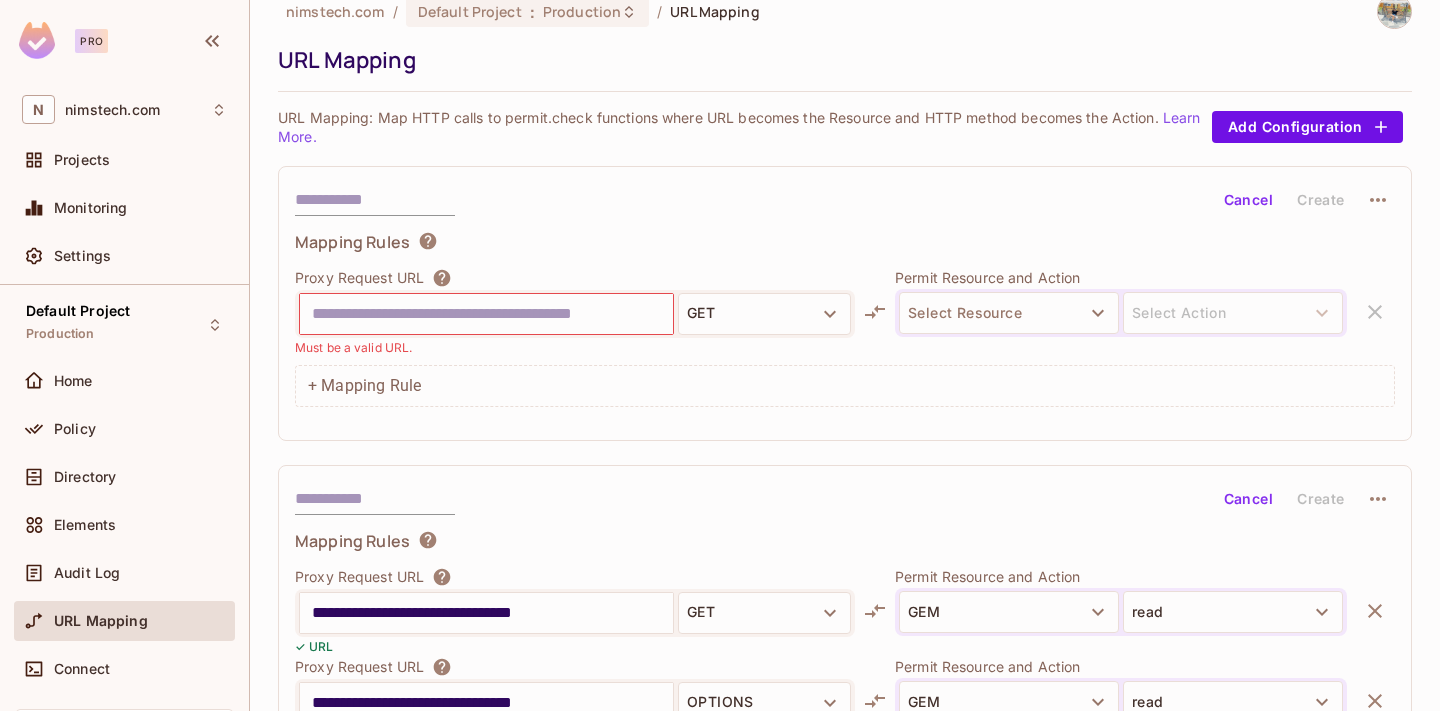 click on "Proxy Request URL GET Must be a valid URL. Permit Resource and Action Select Resource Select Action" at bounding box center (845, 312) 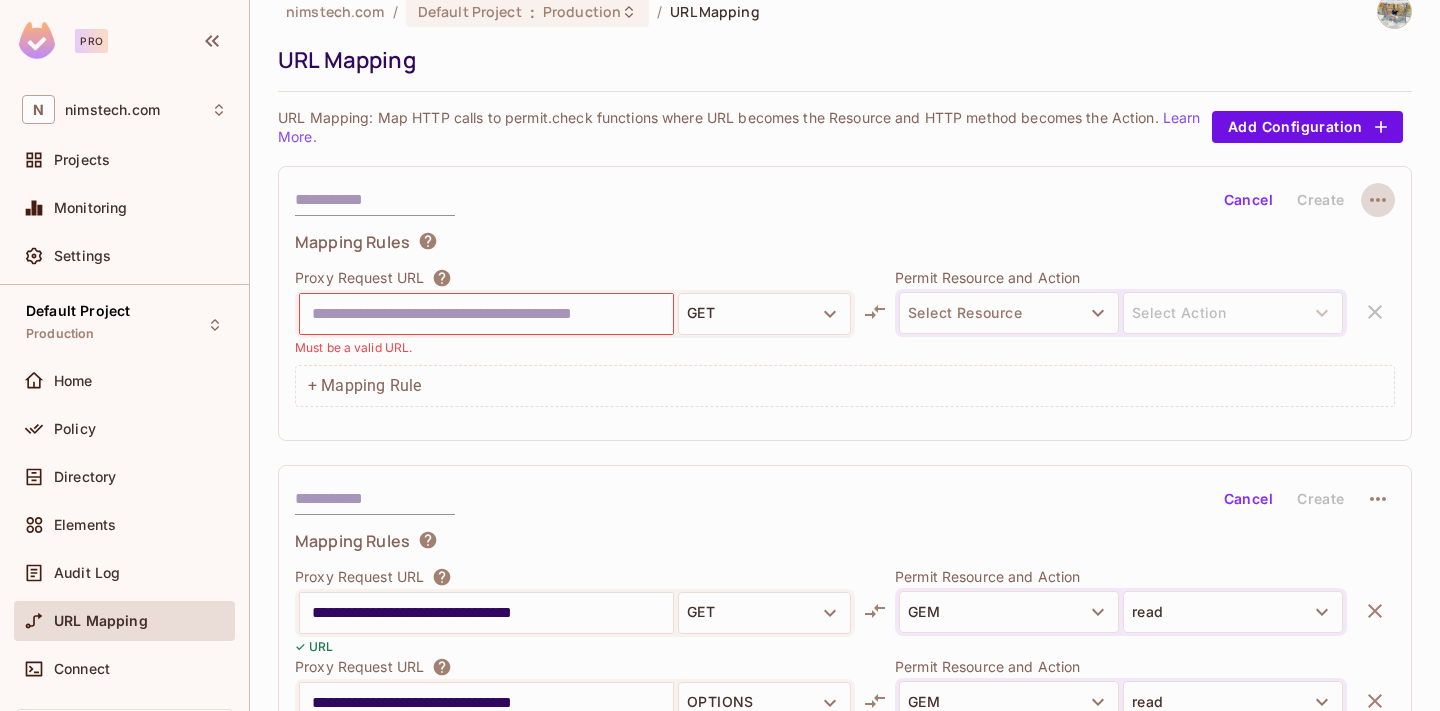 click 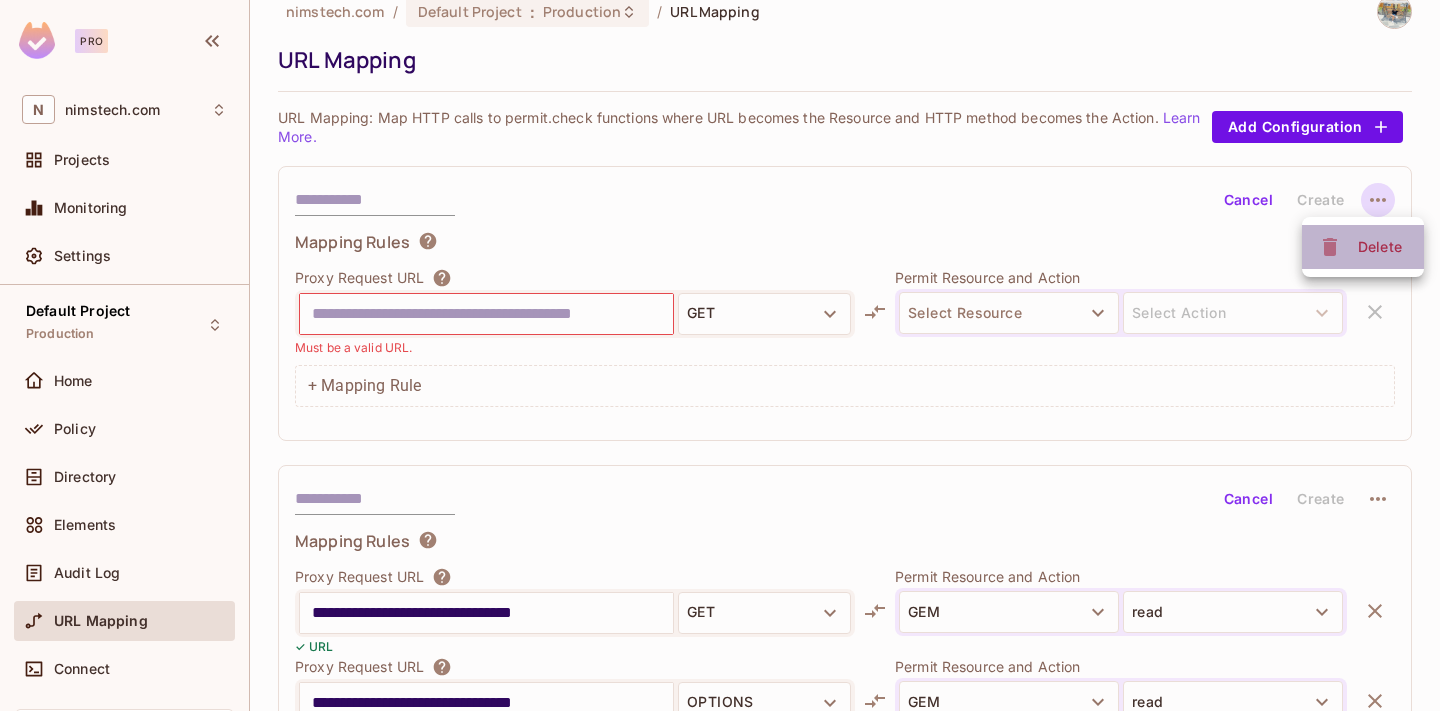 click on "Delete" at bounding box center [1380, 247] 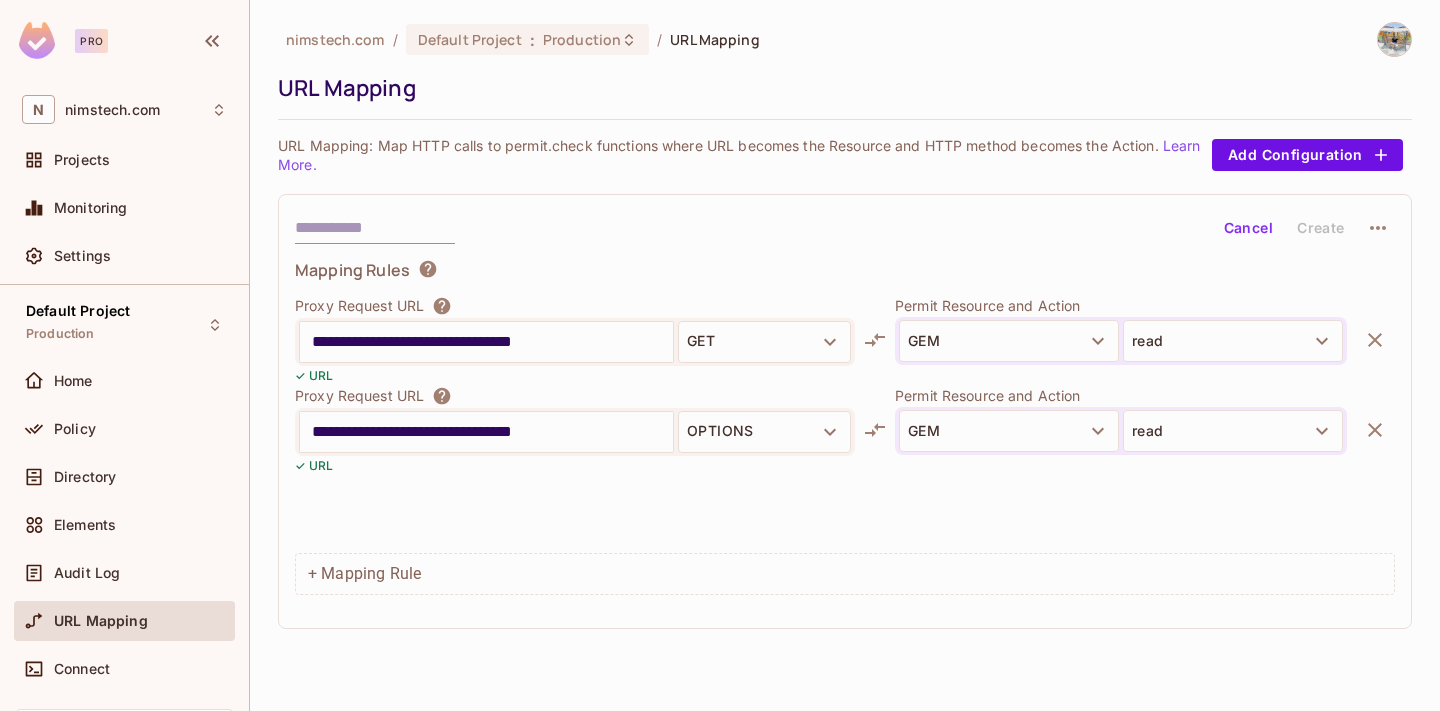 scroll, scrollTop: 0, scrollLeft: 0, axis: both 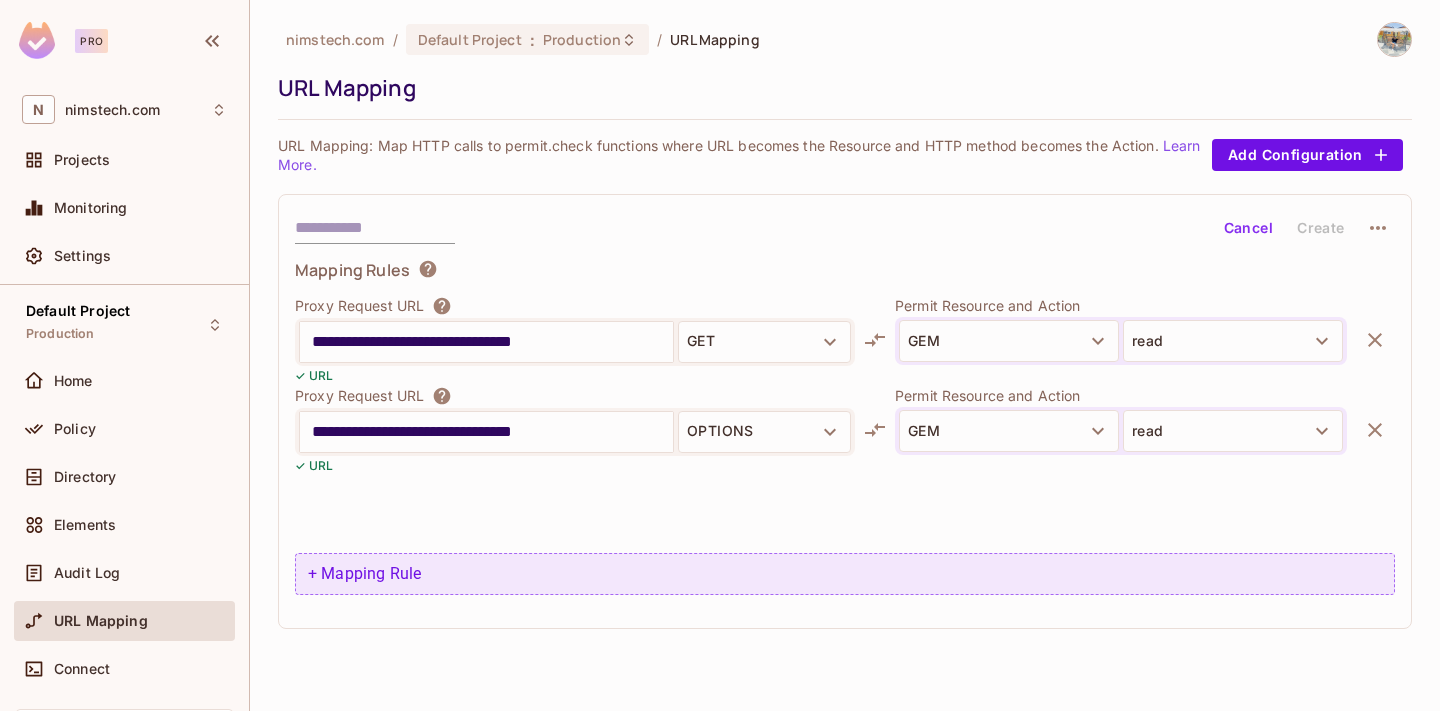 click on "+ Mapping Rule" at bounding box center (845, 574) 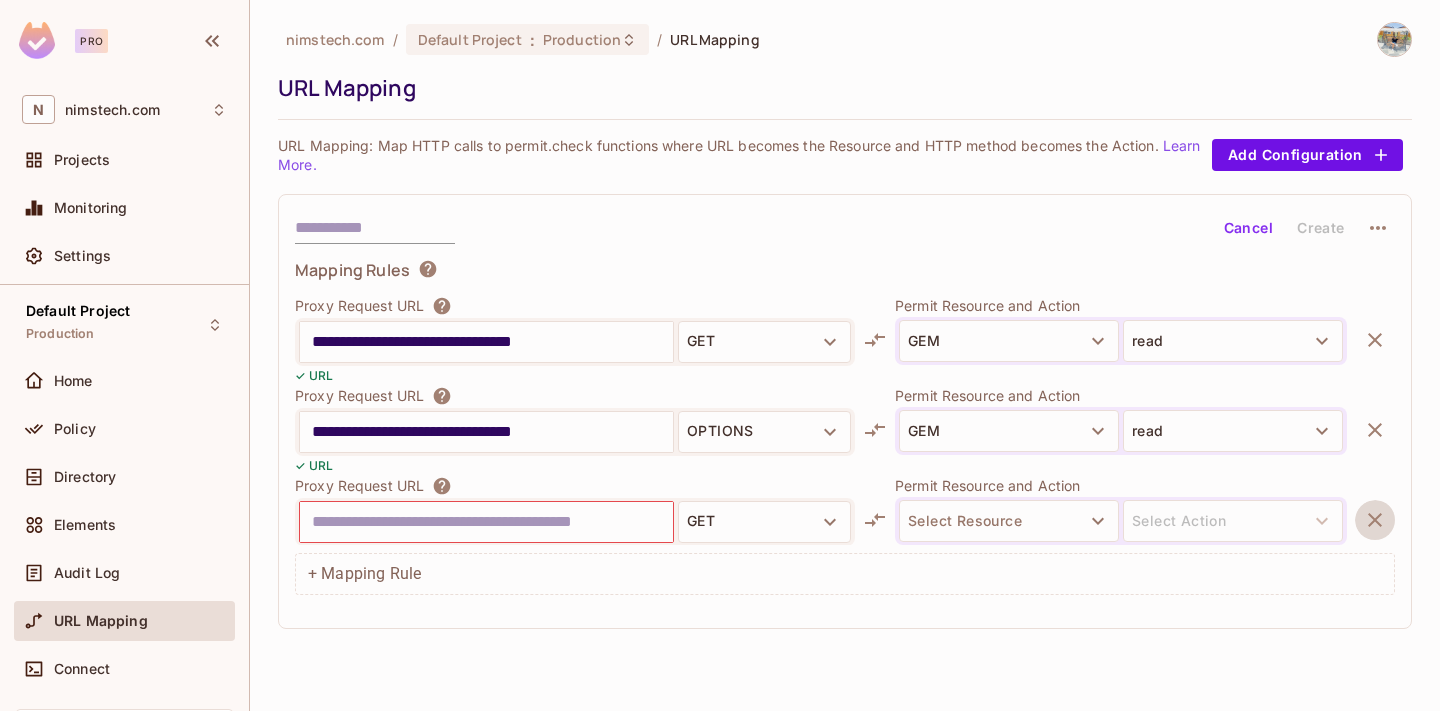 click at bounding box center [1375, 520] 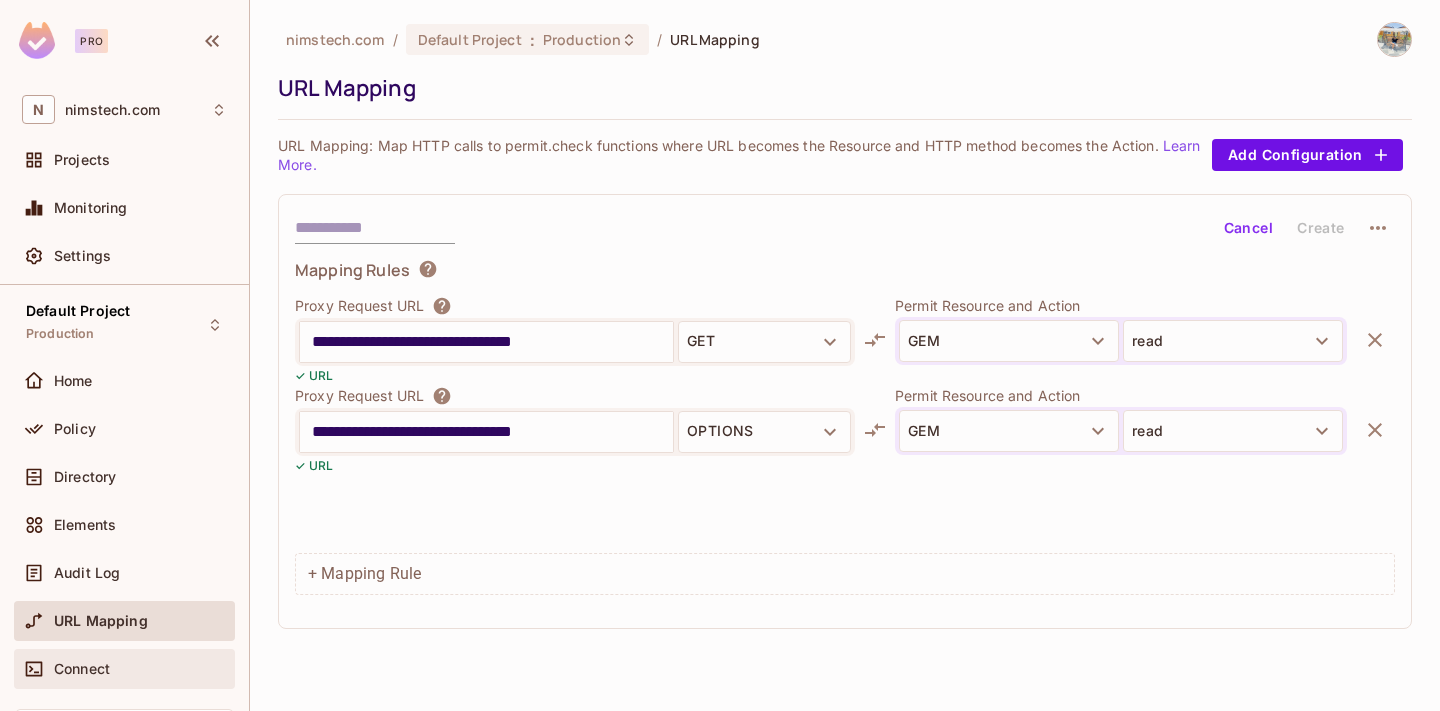 click on "Connect" at bounding box center (140, 669) 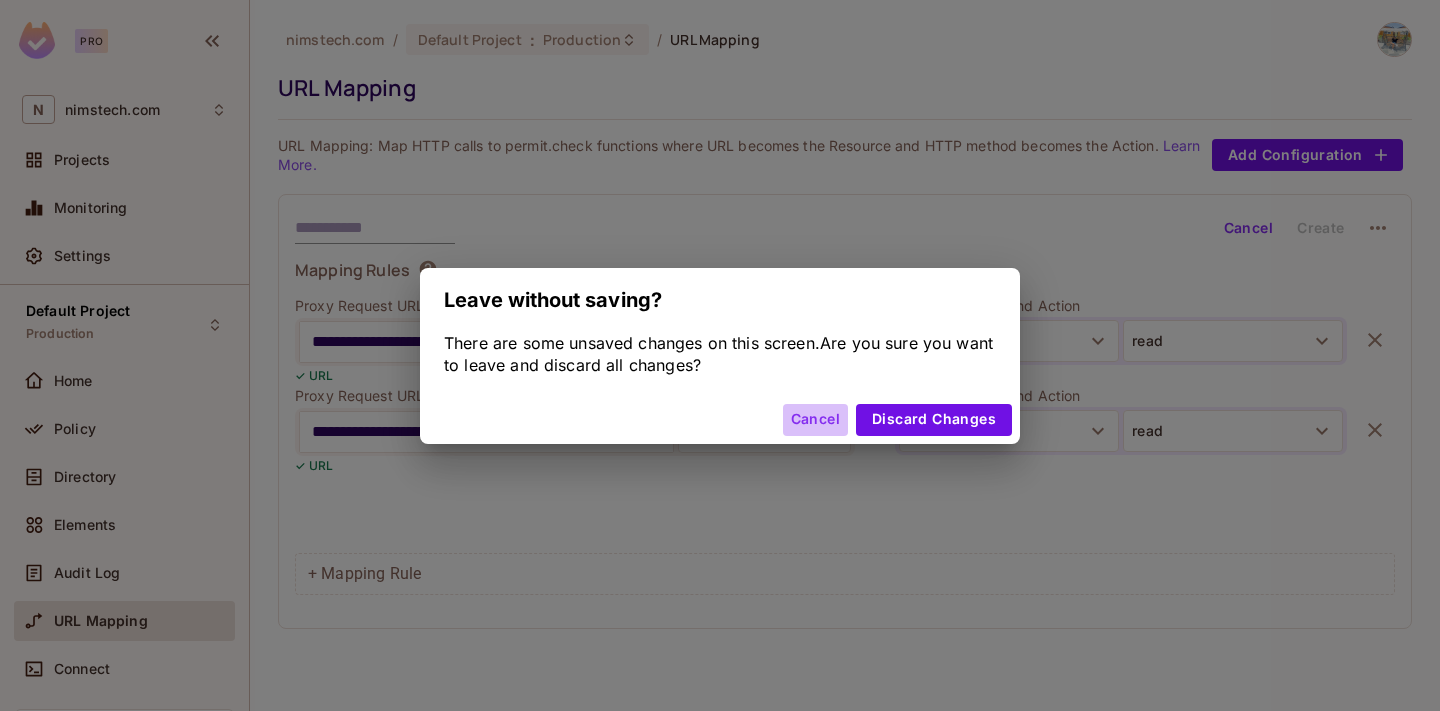 click on "Cancel" at bounding box center [815, 420] 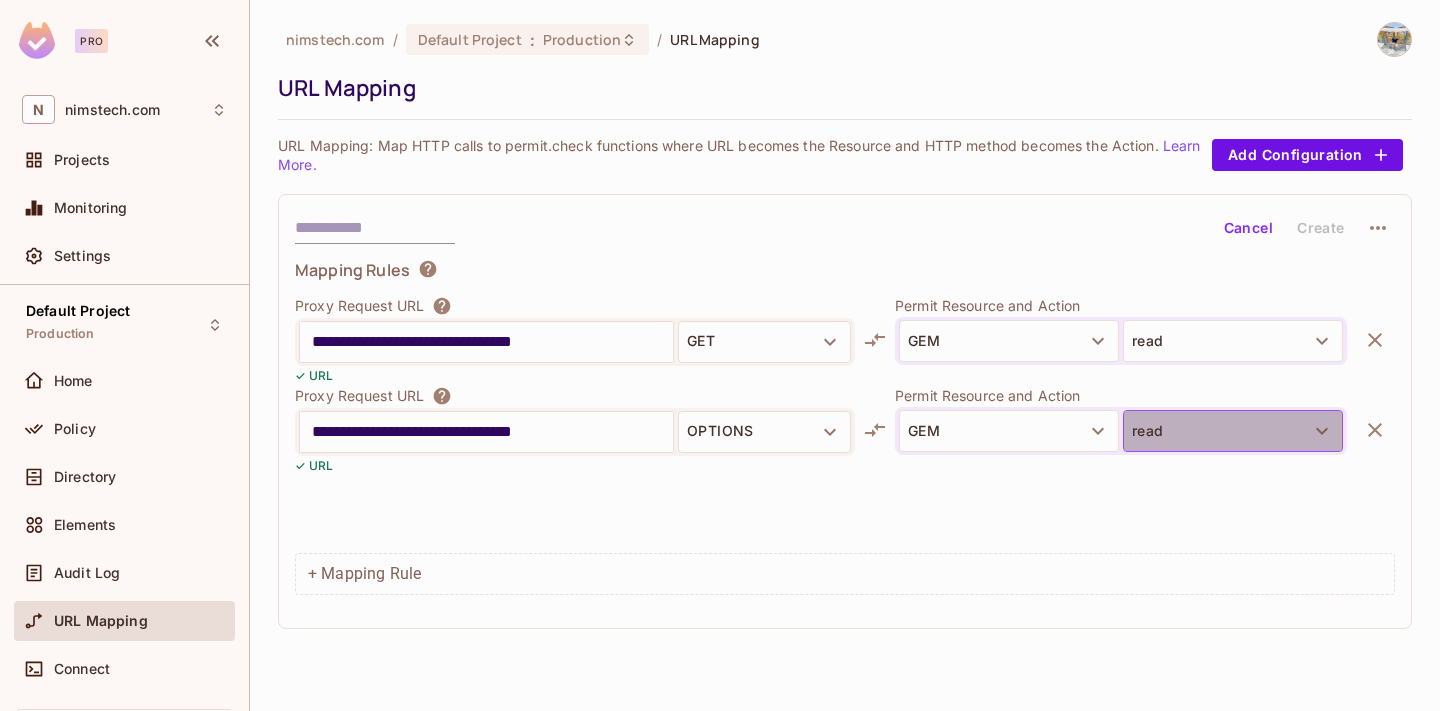 click on "read" at bounding box center (1233, 431) 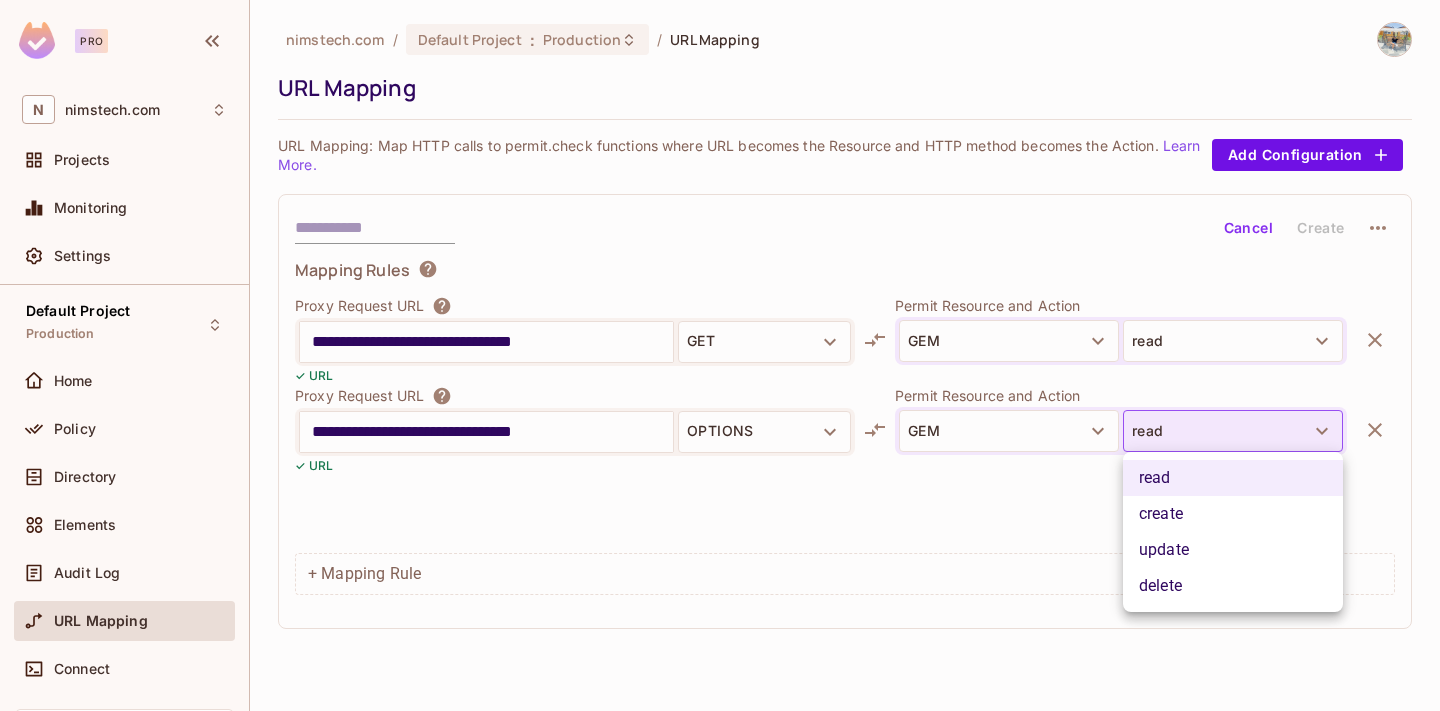 click at bounding box center (720, 355) 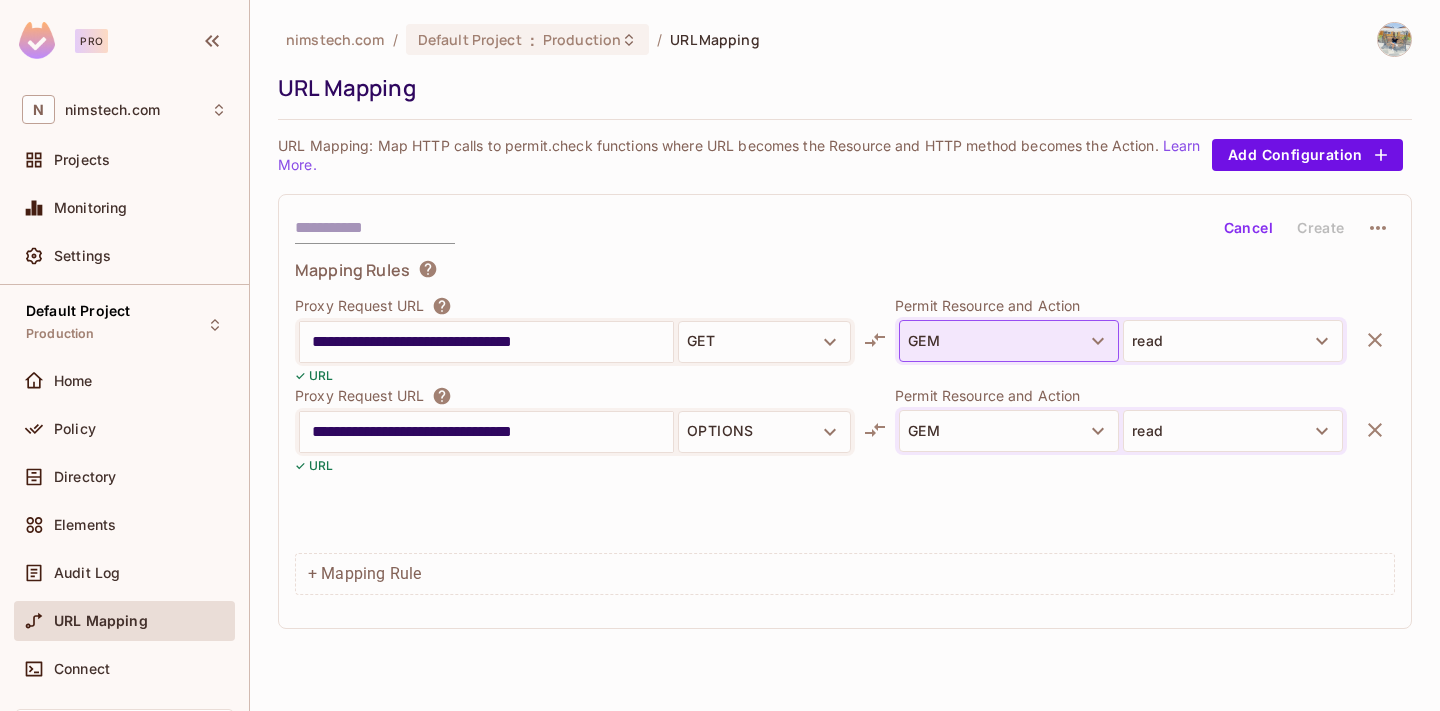 click on "GEM" at bounding box center [1009, 341] 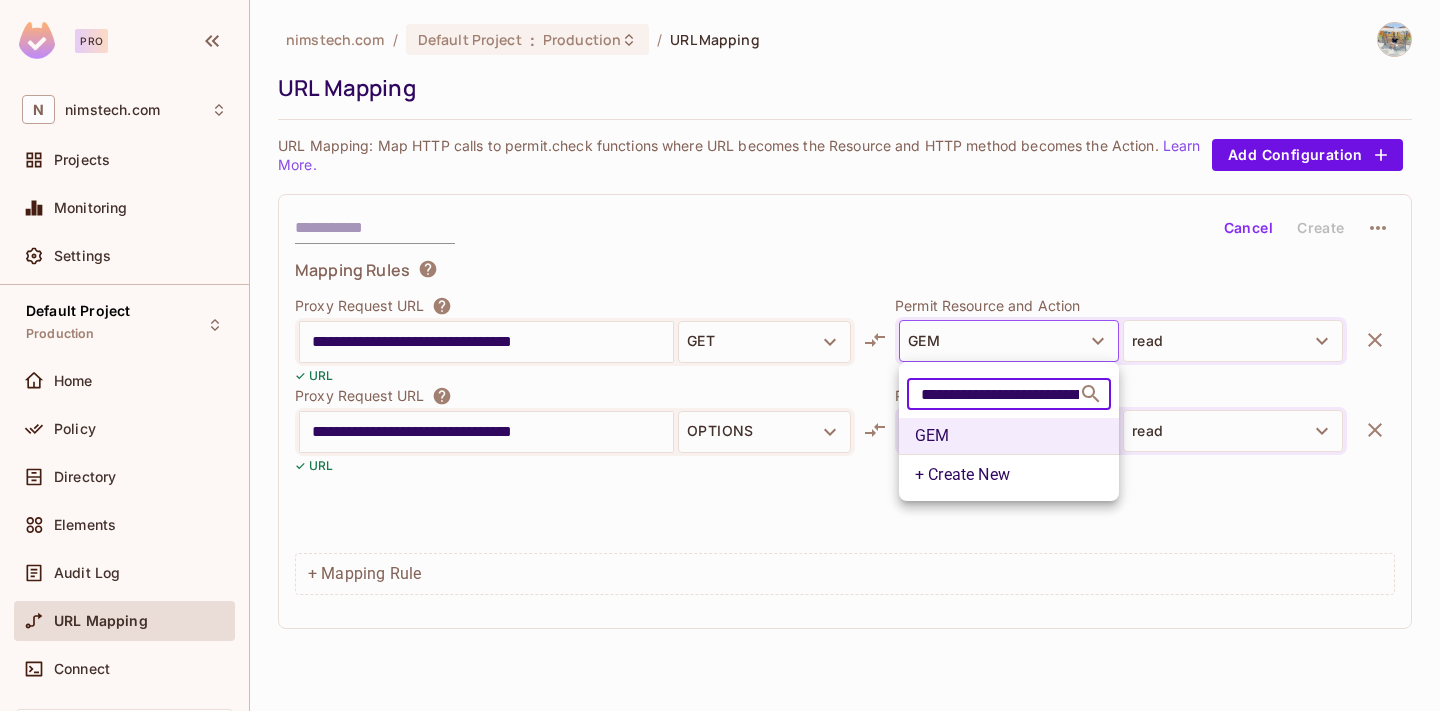 scroll, scrollTop: 0, scrollLeft: 89, axis: horizontal 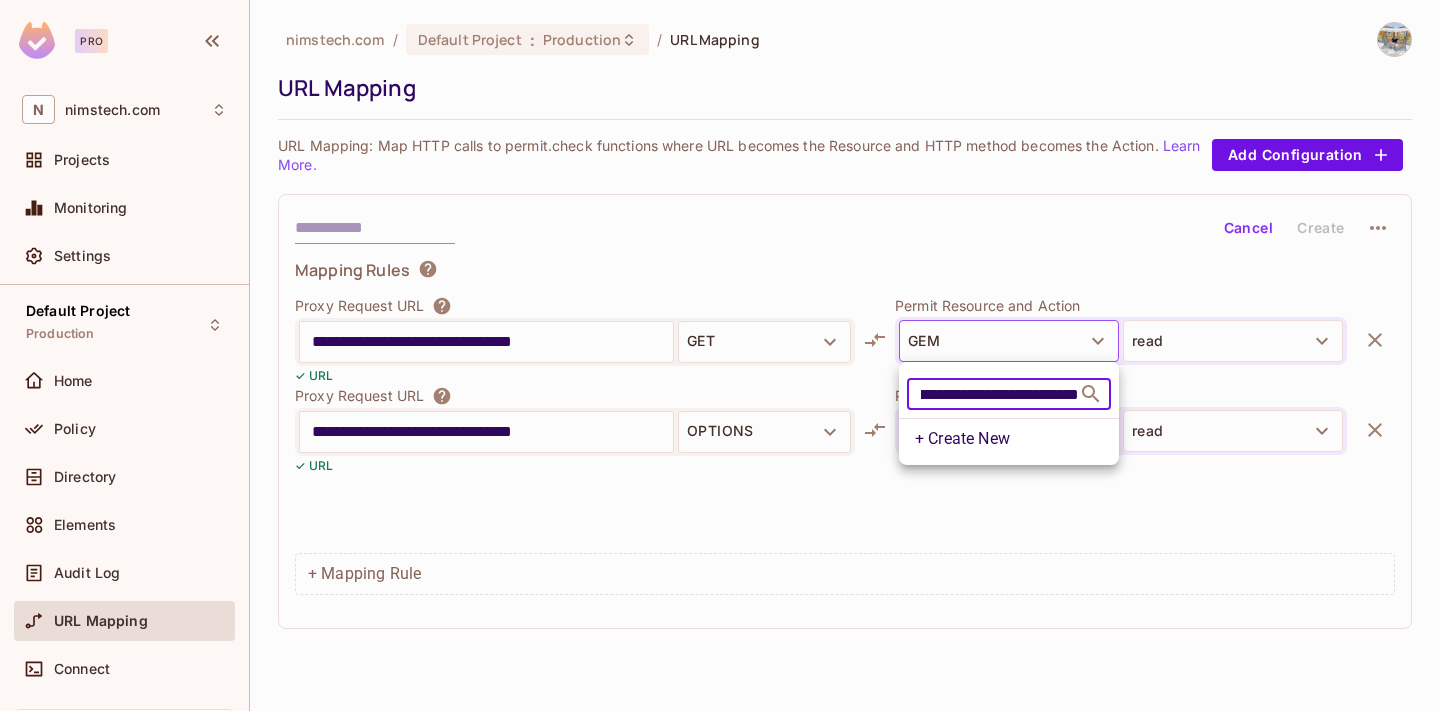type on "**********" 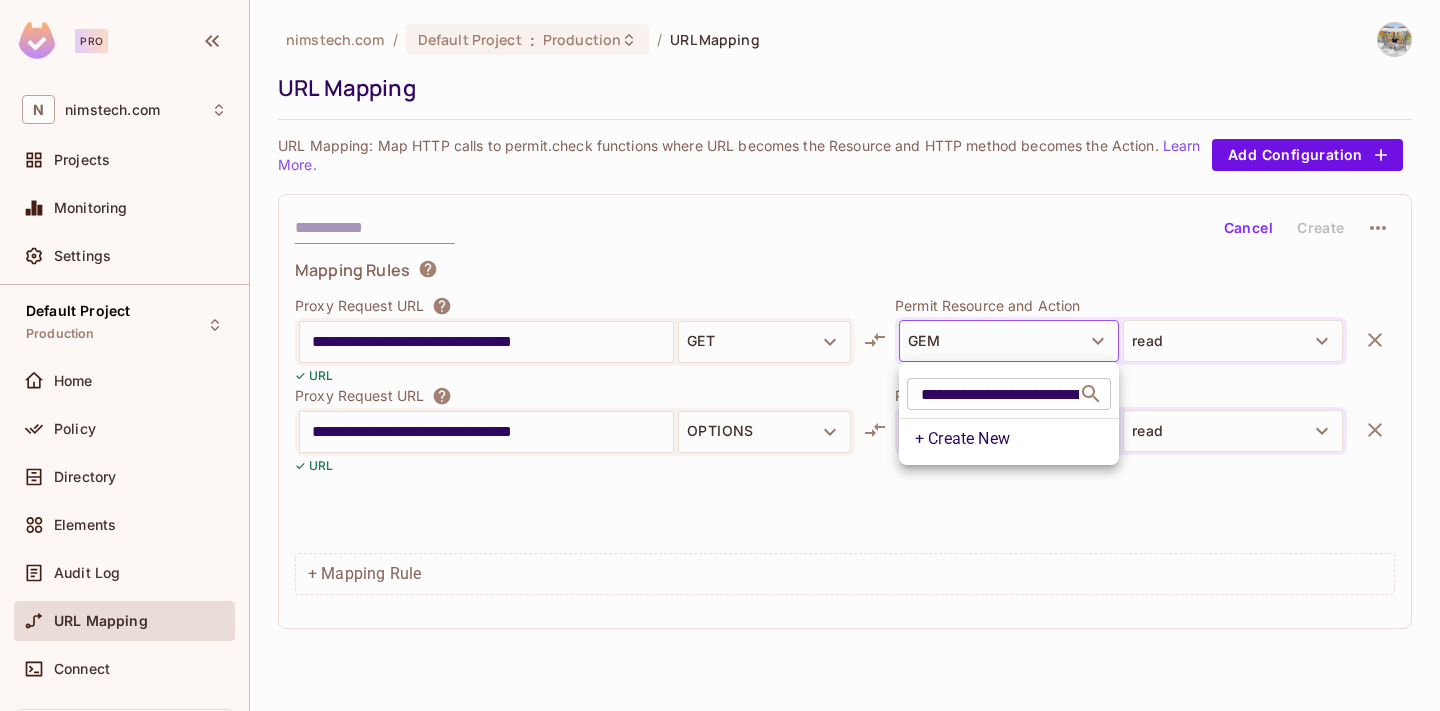 click 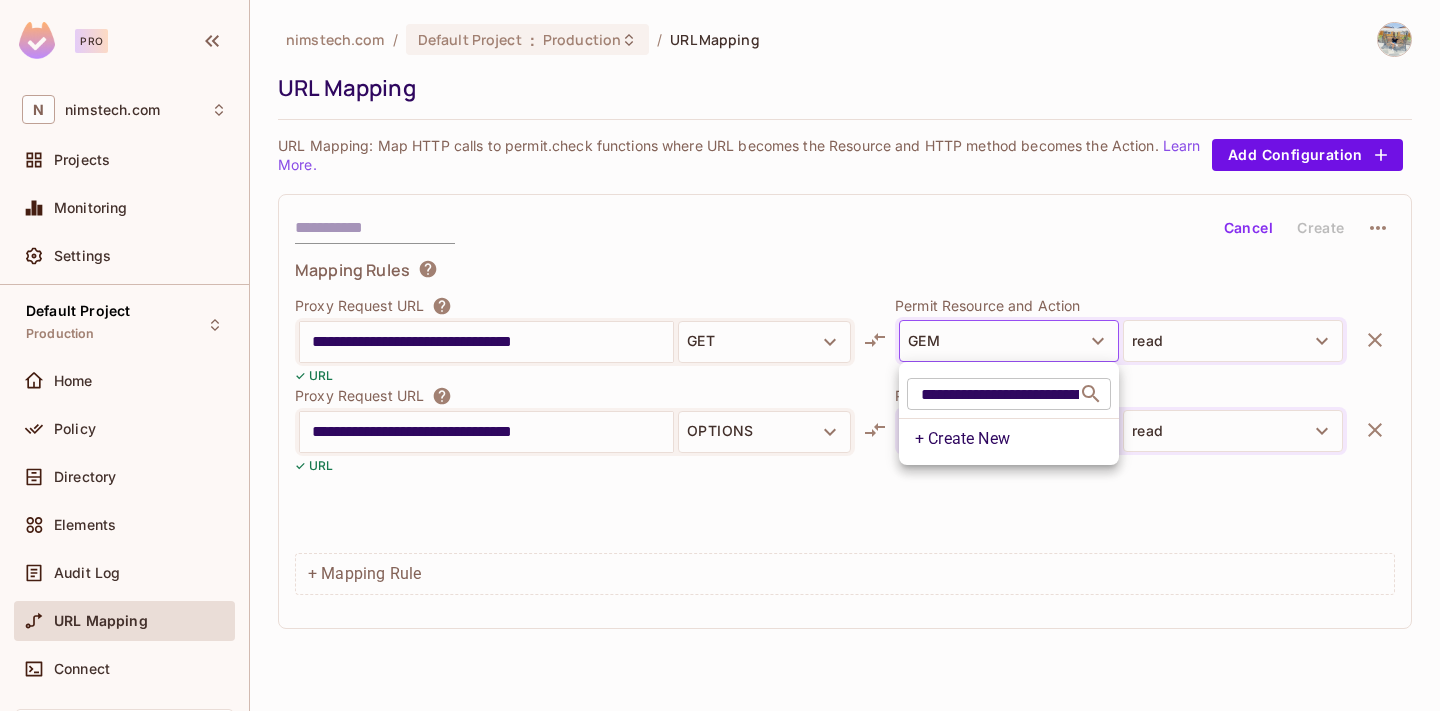 click on "+ Create New" at bounding box center (1009, 437) 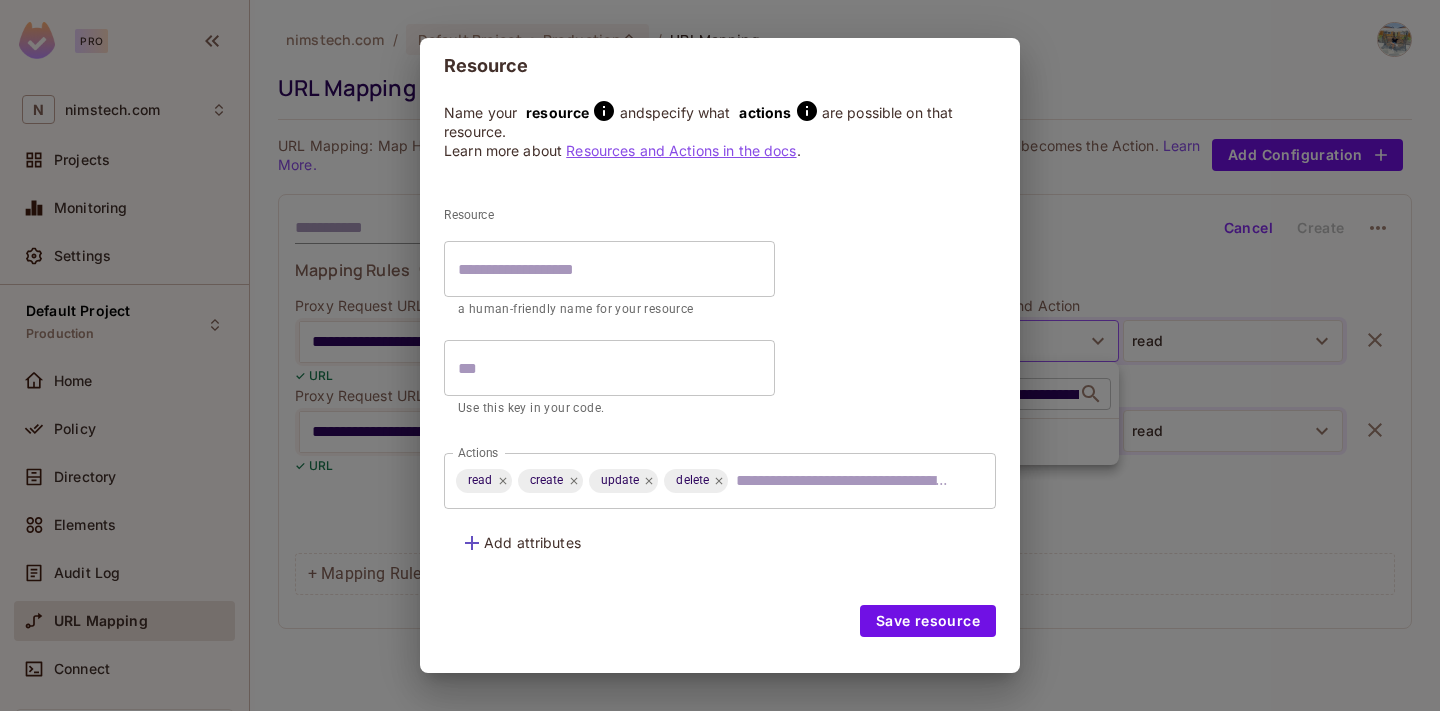 click at bounding box center (609, 269) 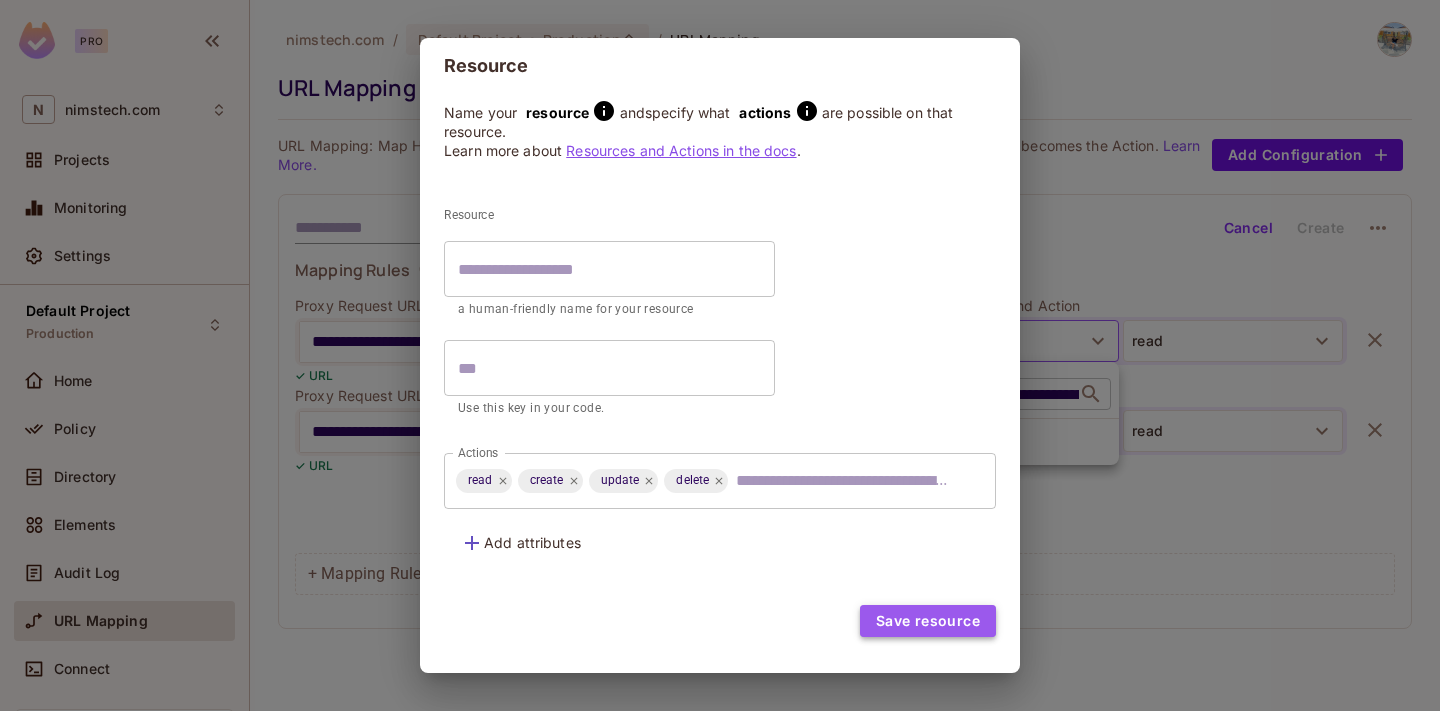 click on "Save resource" at bounding box center (928, 621) 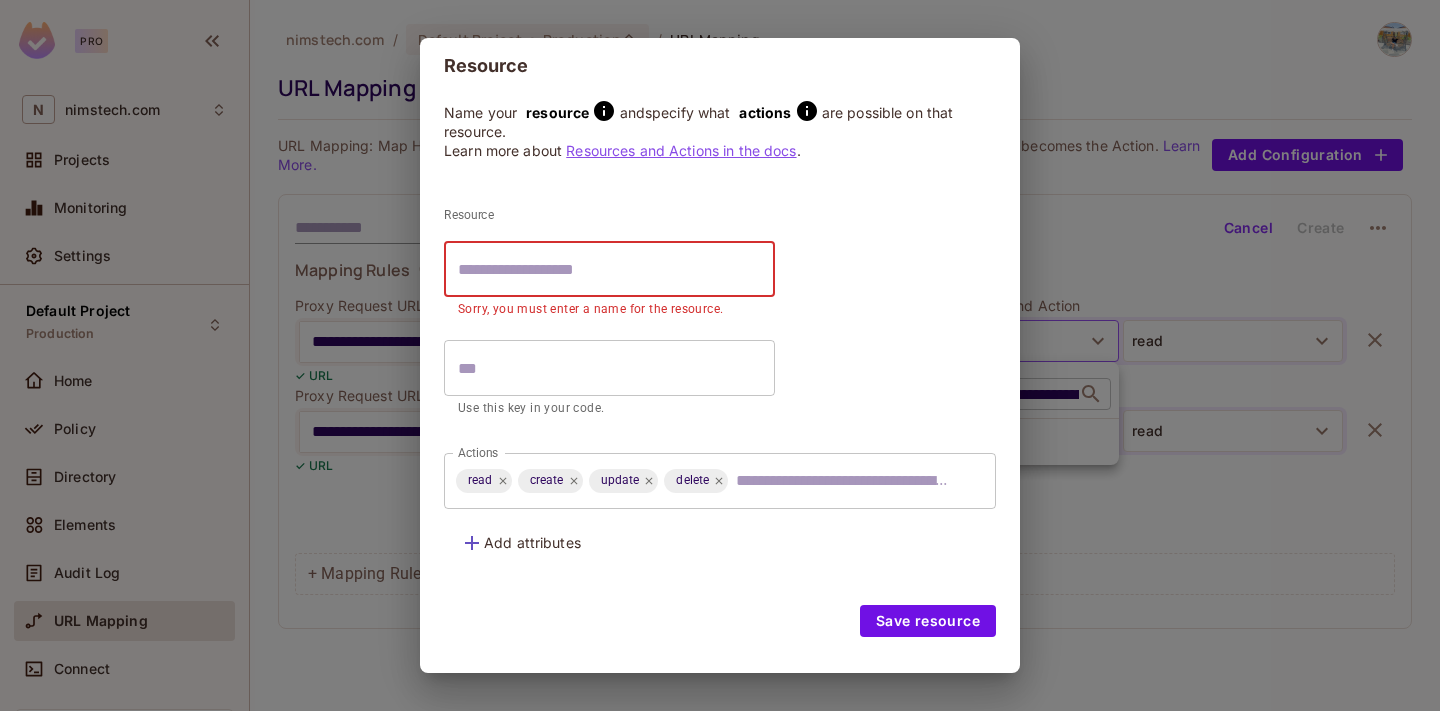 click at bounding box center [609, 269] 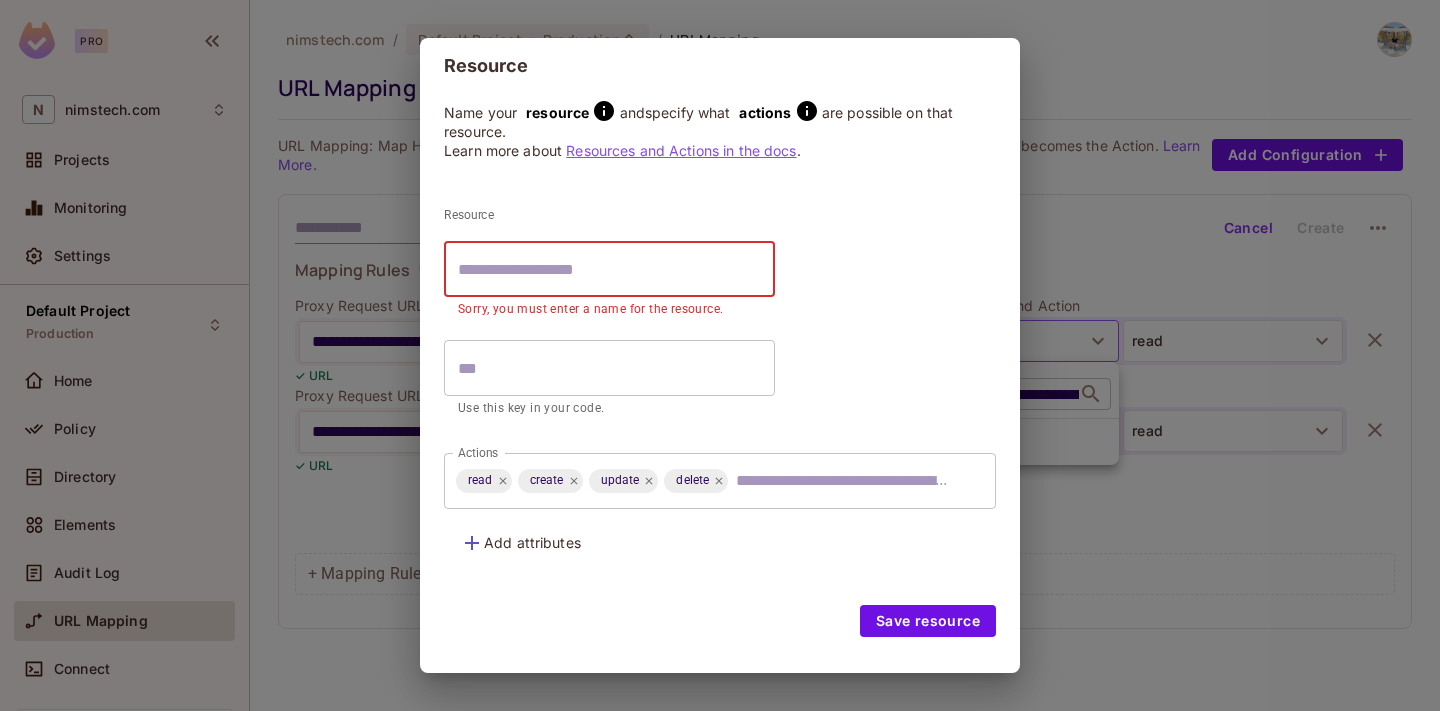 paste on "**********" 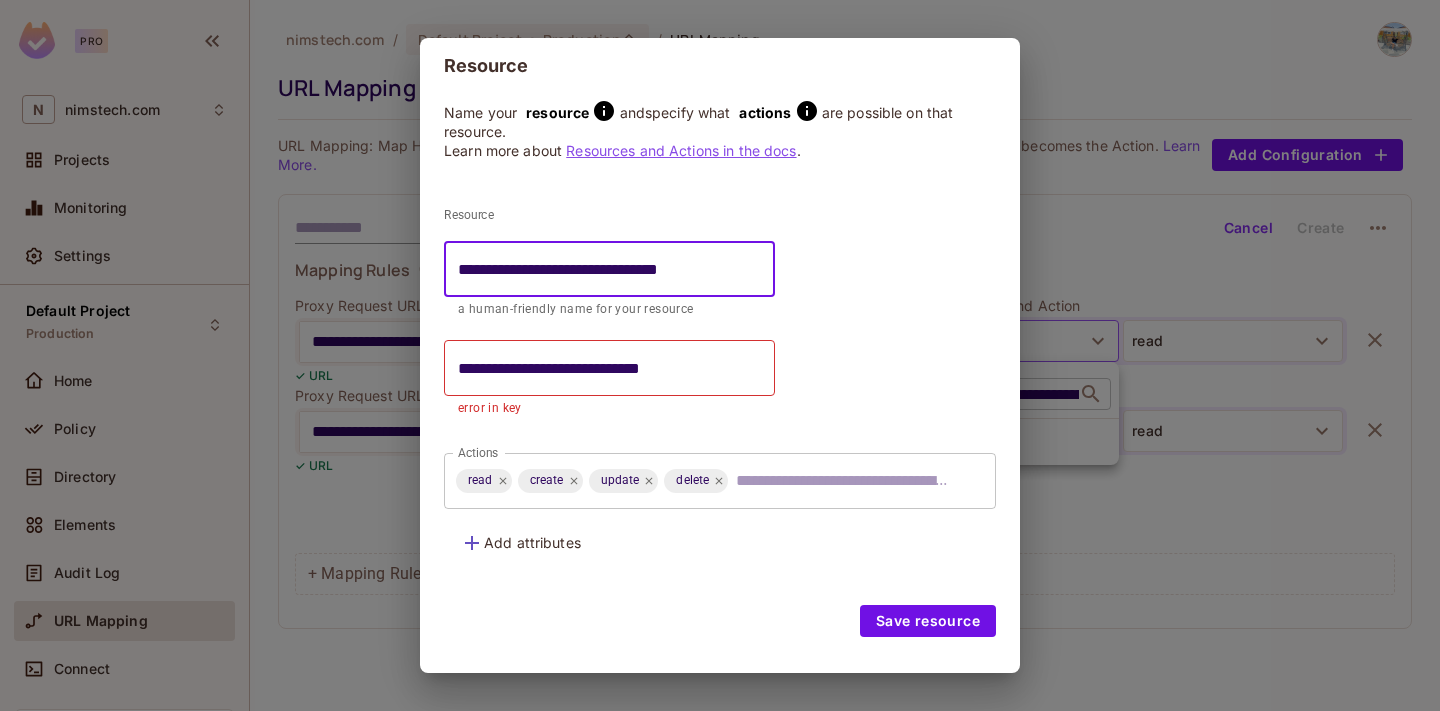 type on "**********" 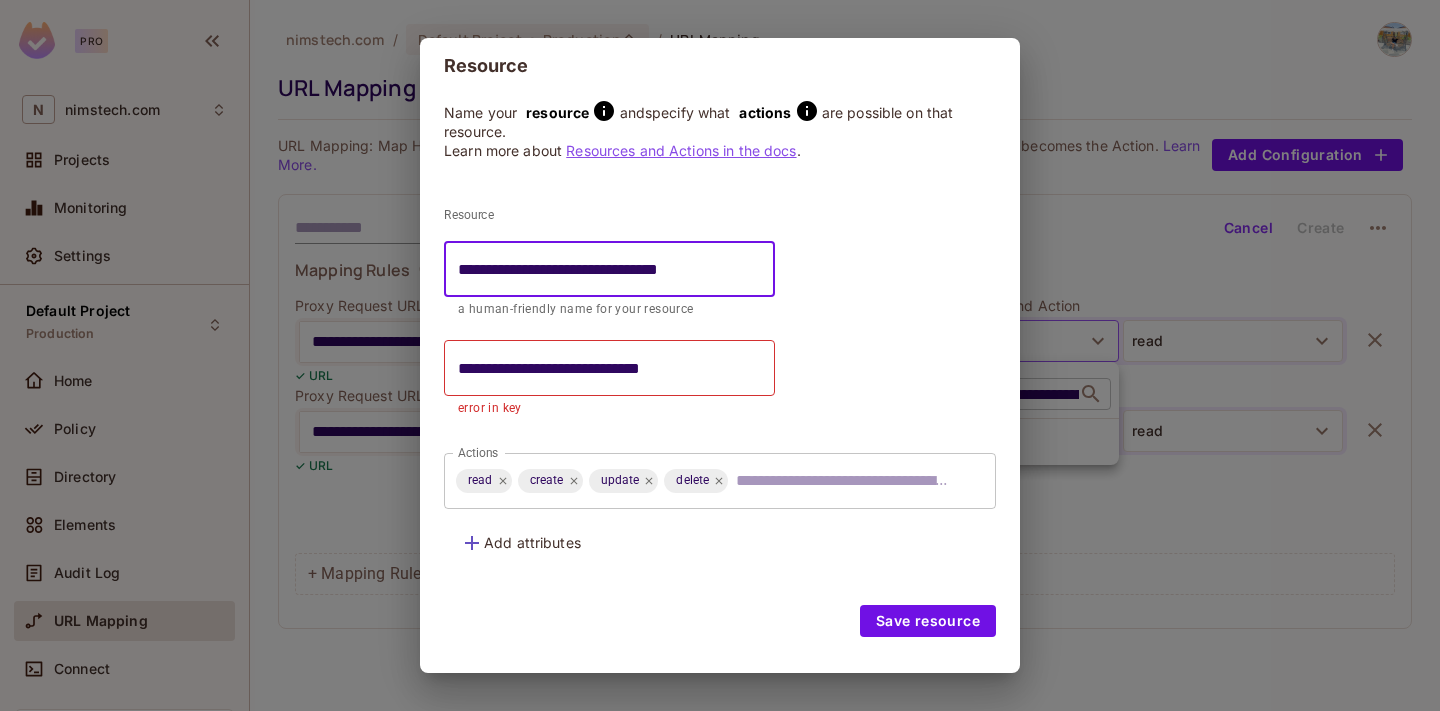 click on "**********" at bounding box center (720, 365) 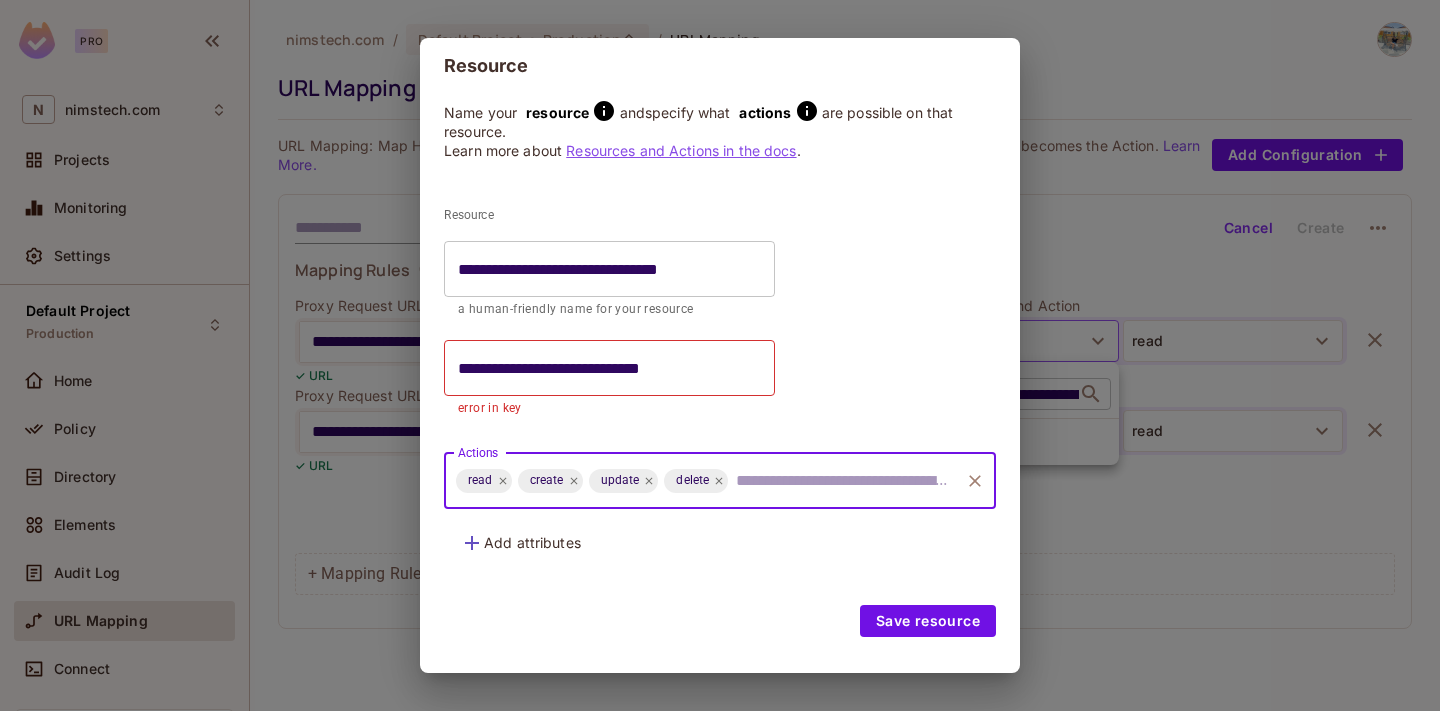 click on "Actions" at bounding box center (844, 481) 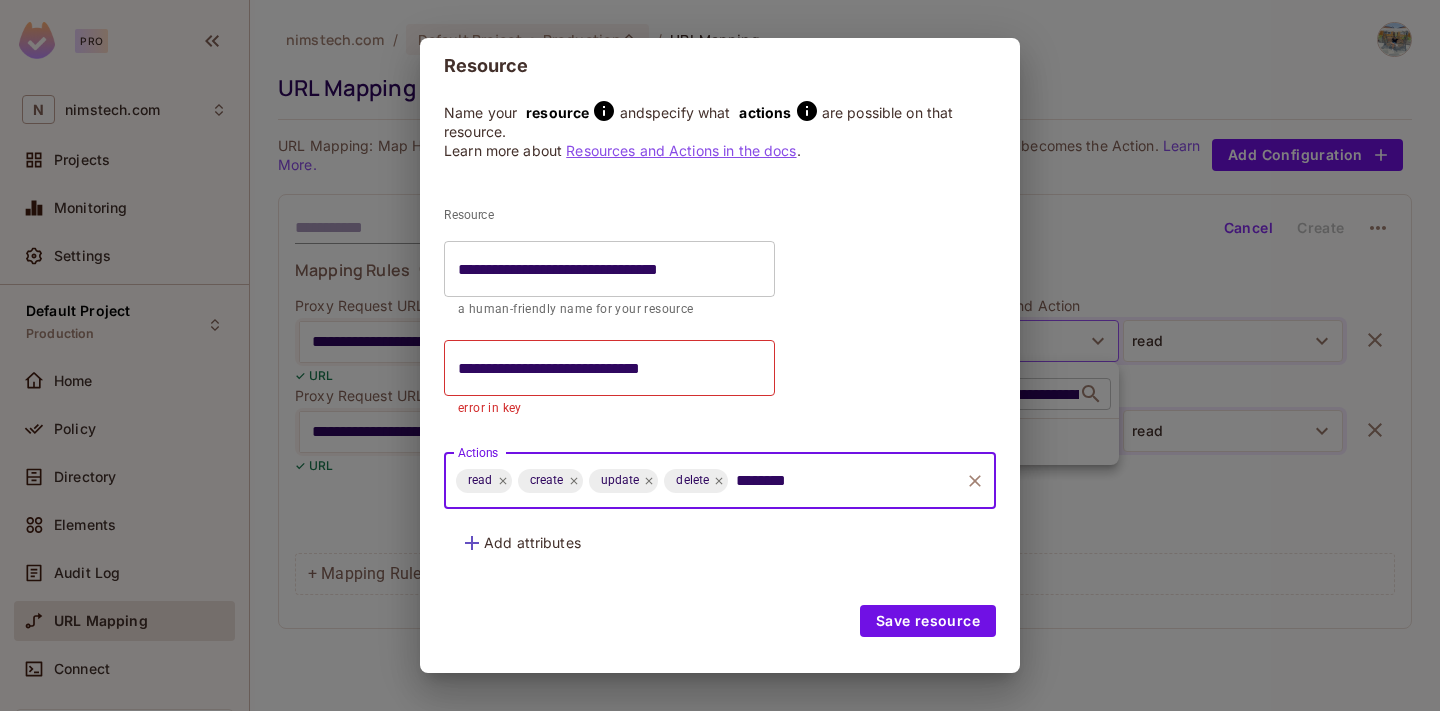 type on "********" 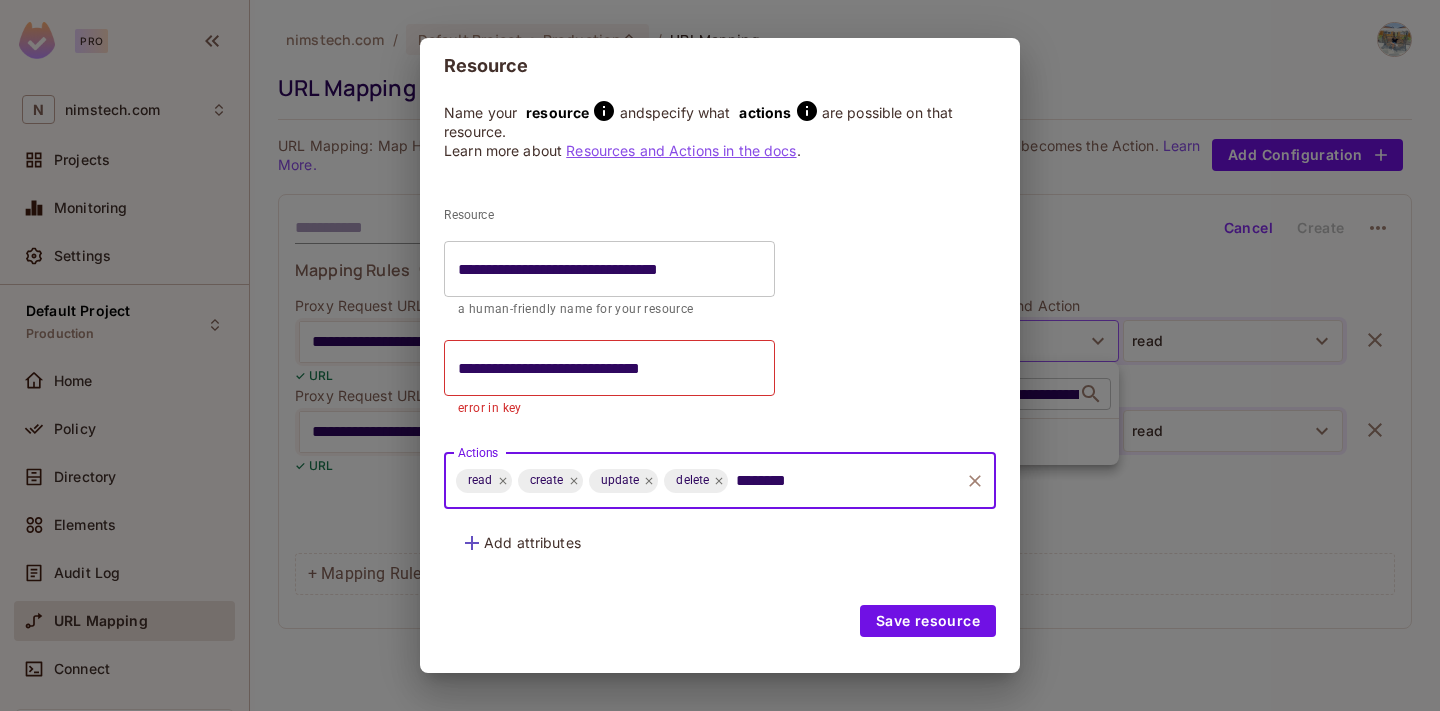 click on "**********" at bounding box center [720, 365] 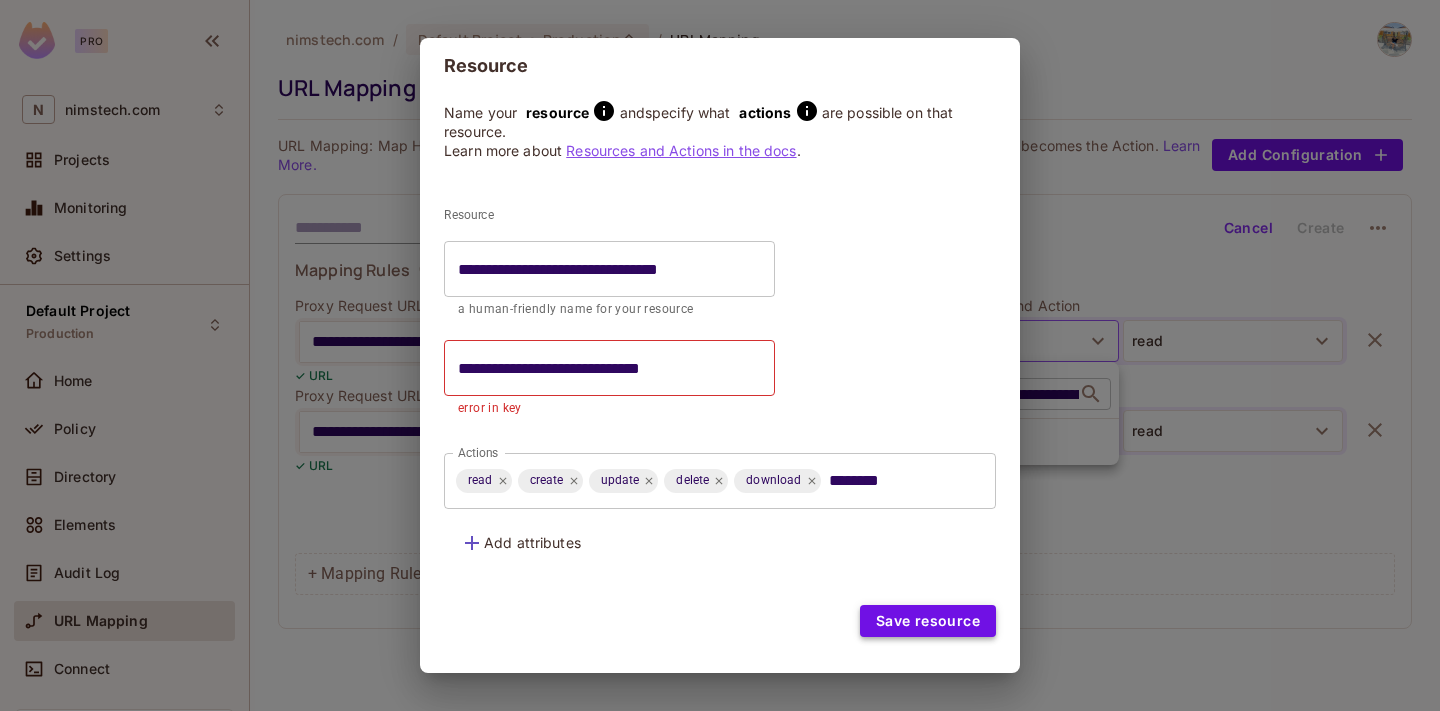 click on "Save resource" at bounding box center [928, 621] 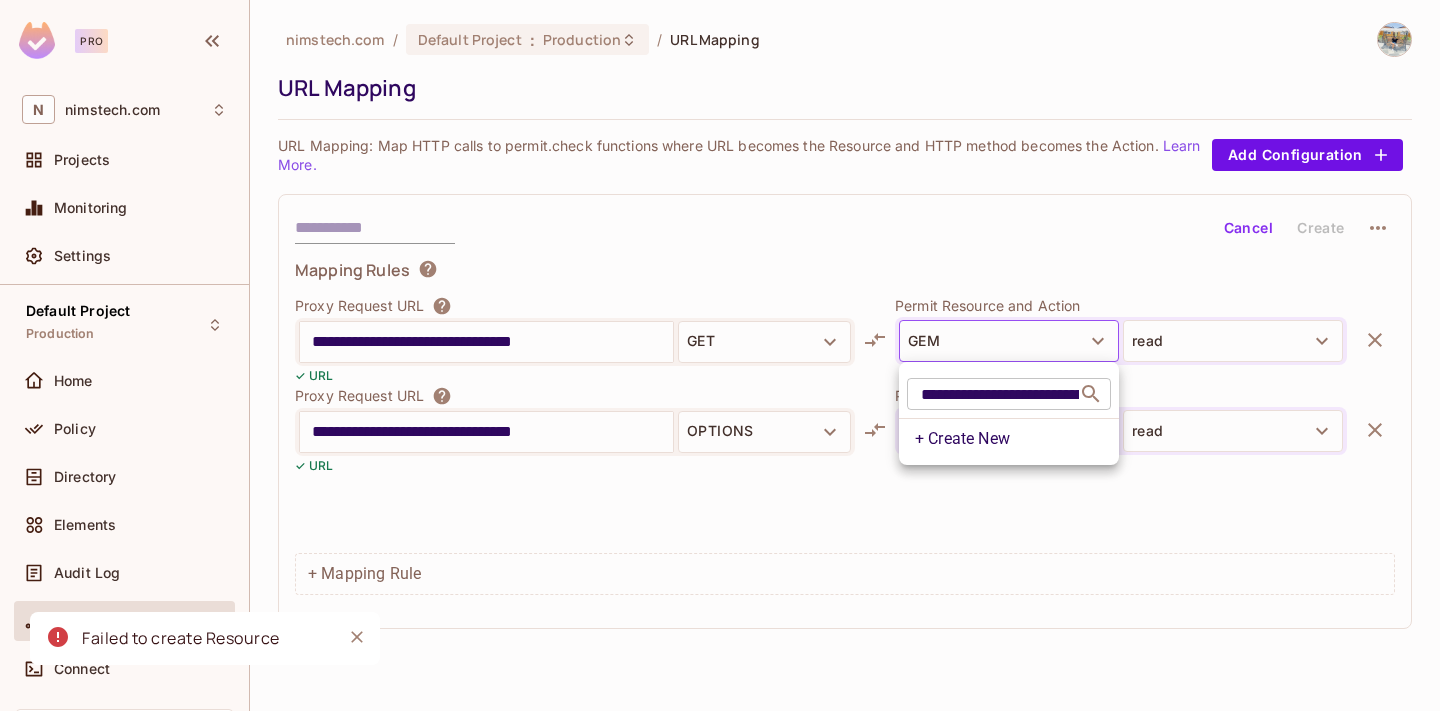 click 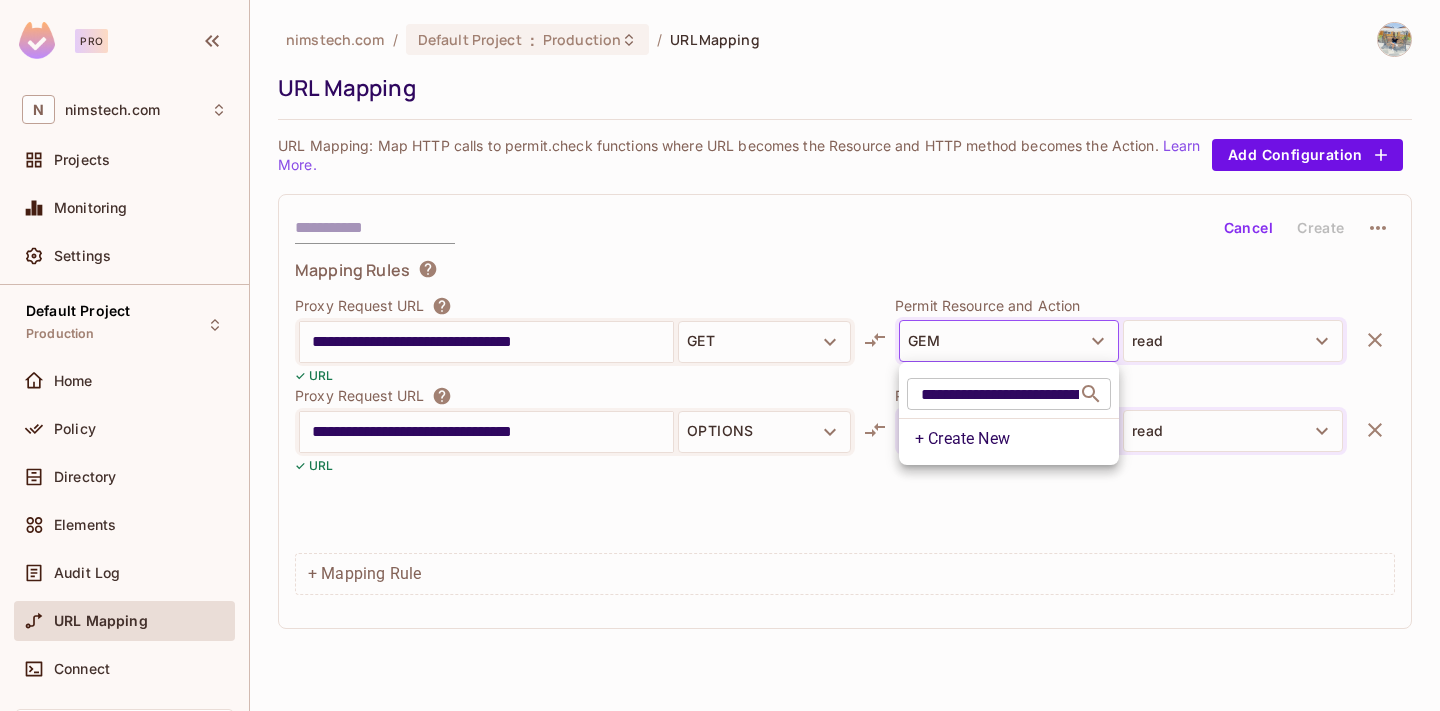 click at bounding box center [720, 355] 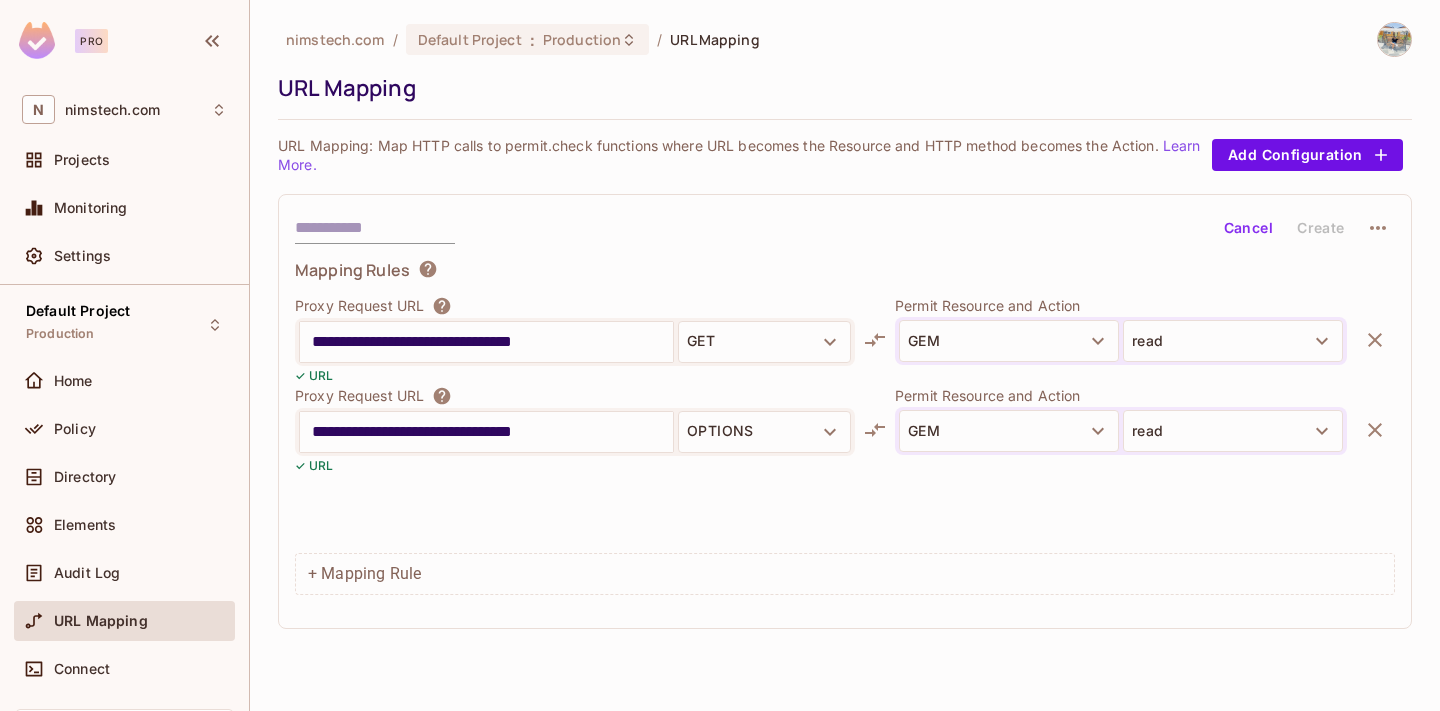 click on "OPTIONS" at bounding box center [764, 432] 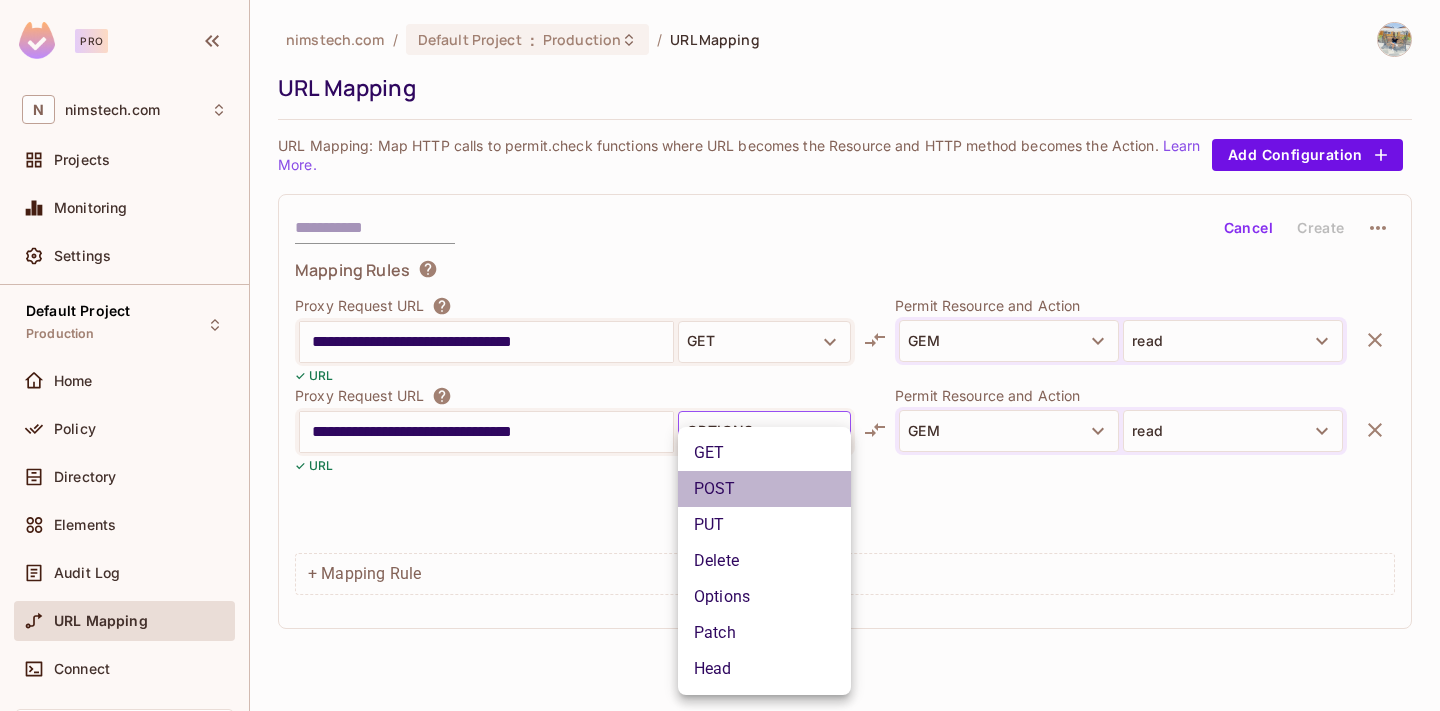 click on "POST" at bounding box center (764, 489) 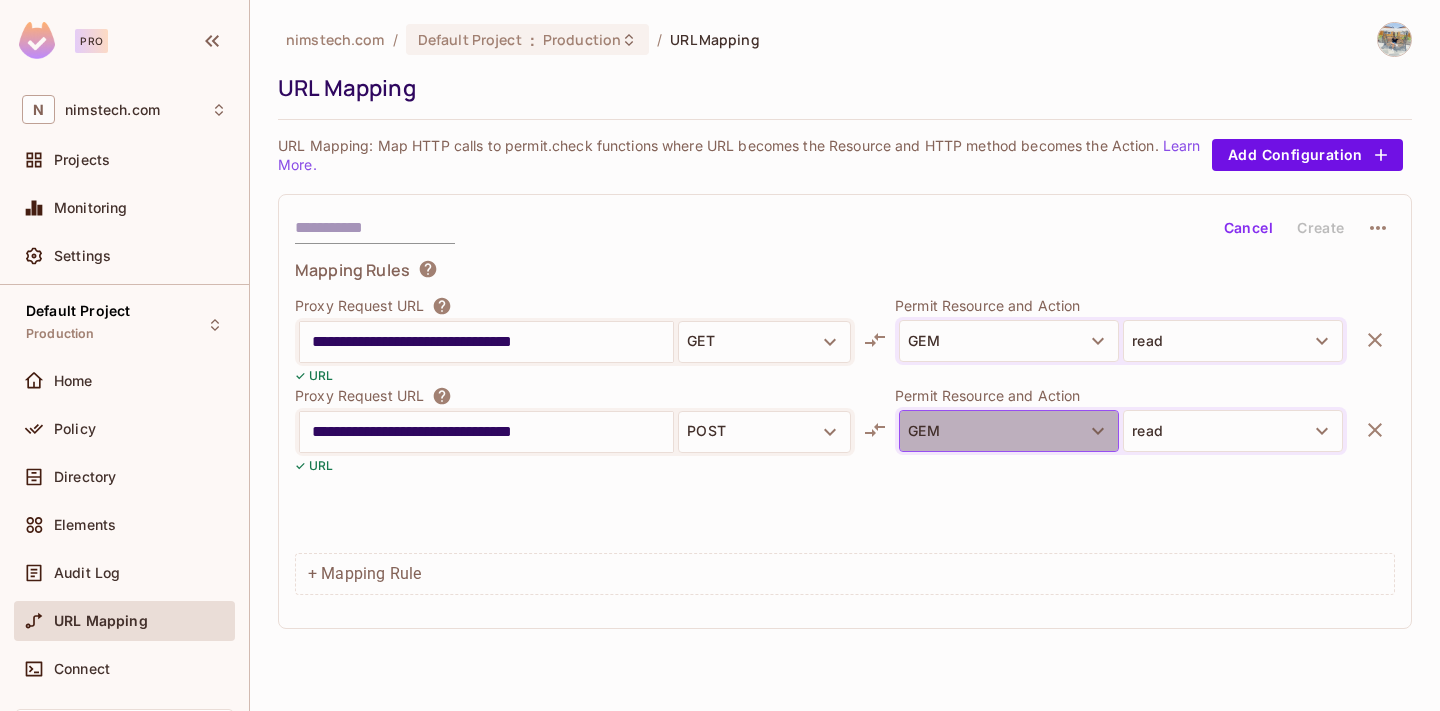 click on "GEM" at bounding box center (1009, 431) 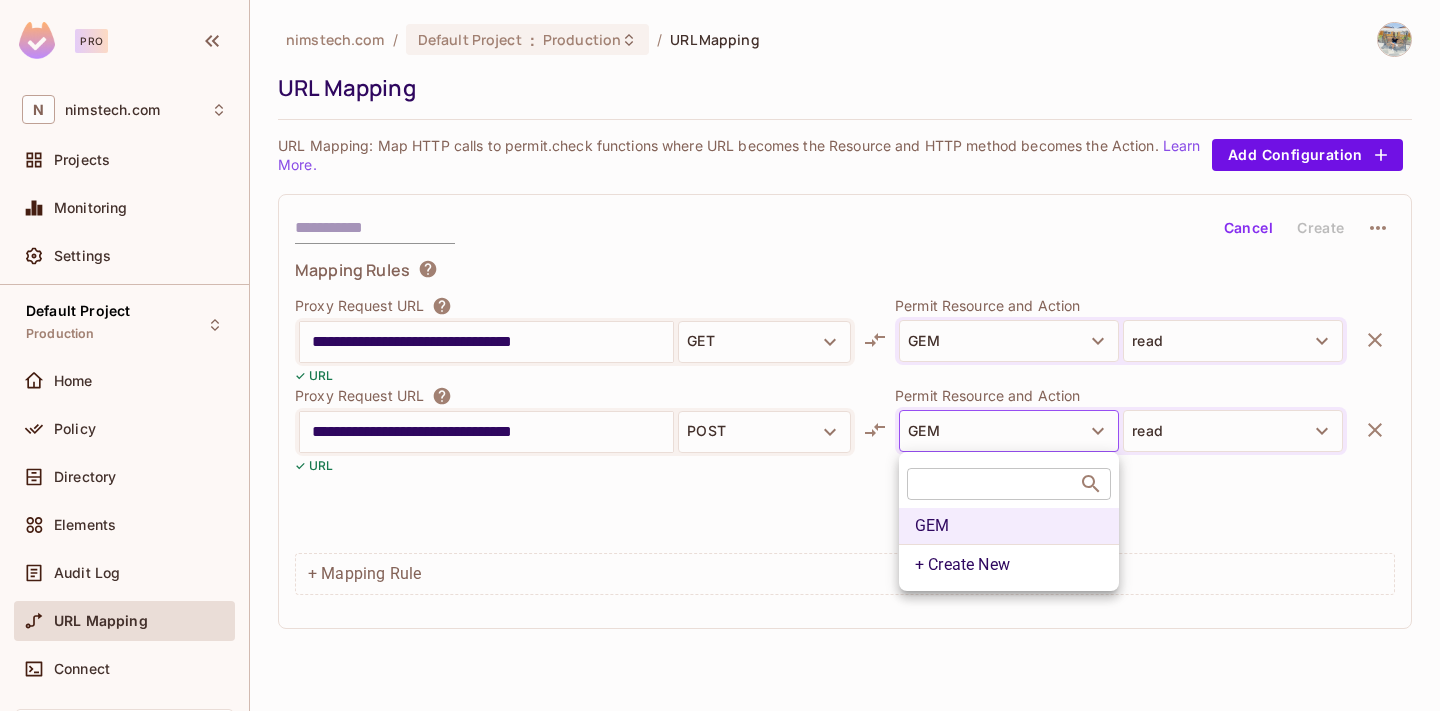 click at bounding box center (720, 355) 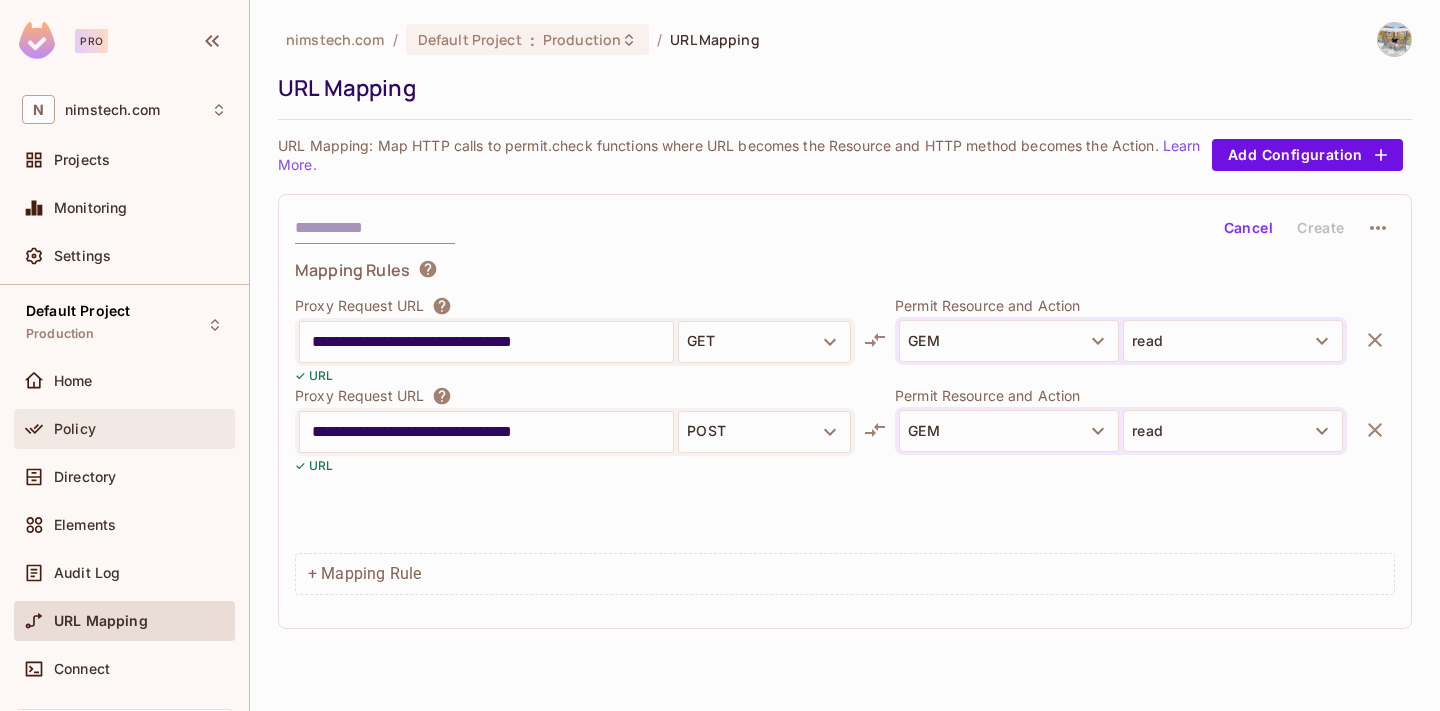 click on "Policy" at bounding box center [124, 429] 